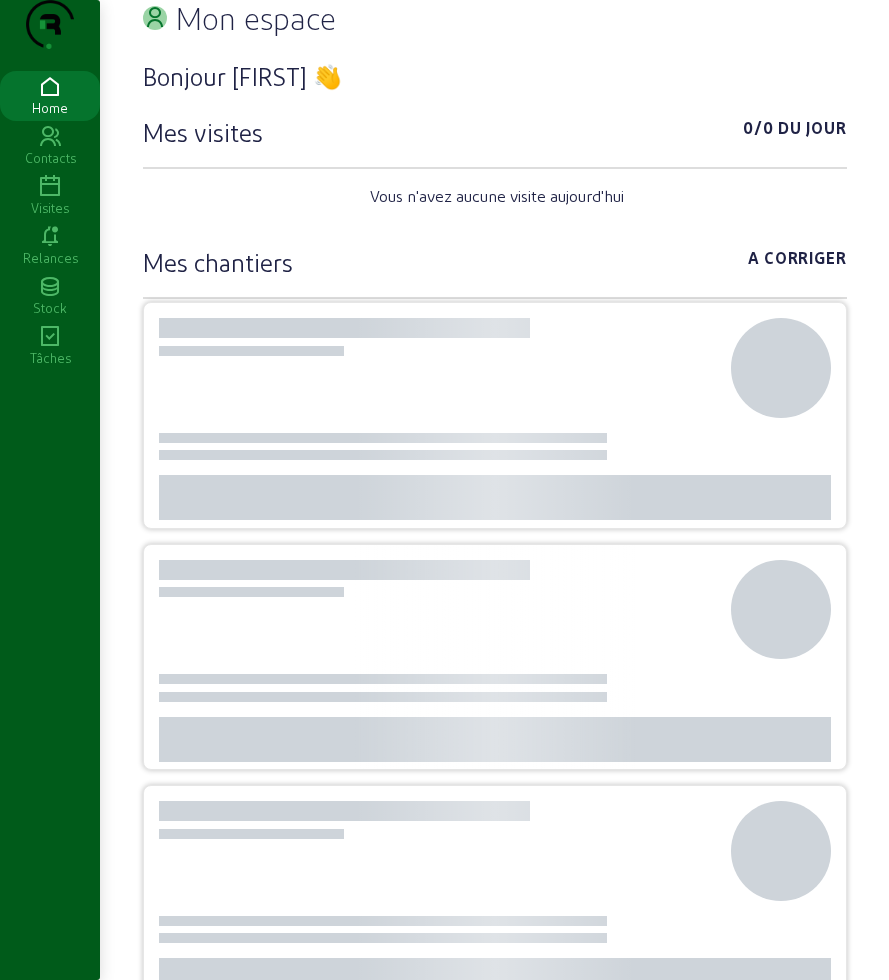 scroll, scrollTop: 0, scrollLeft: 0, axis: both 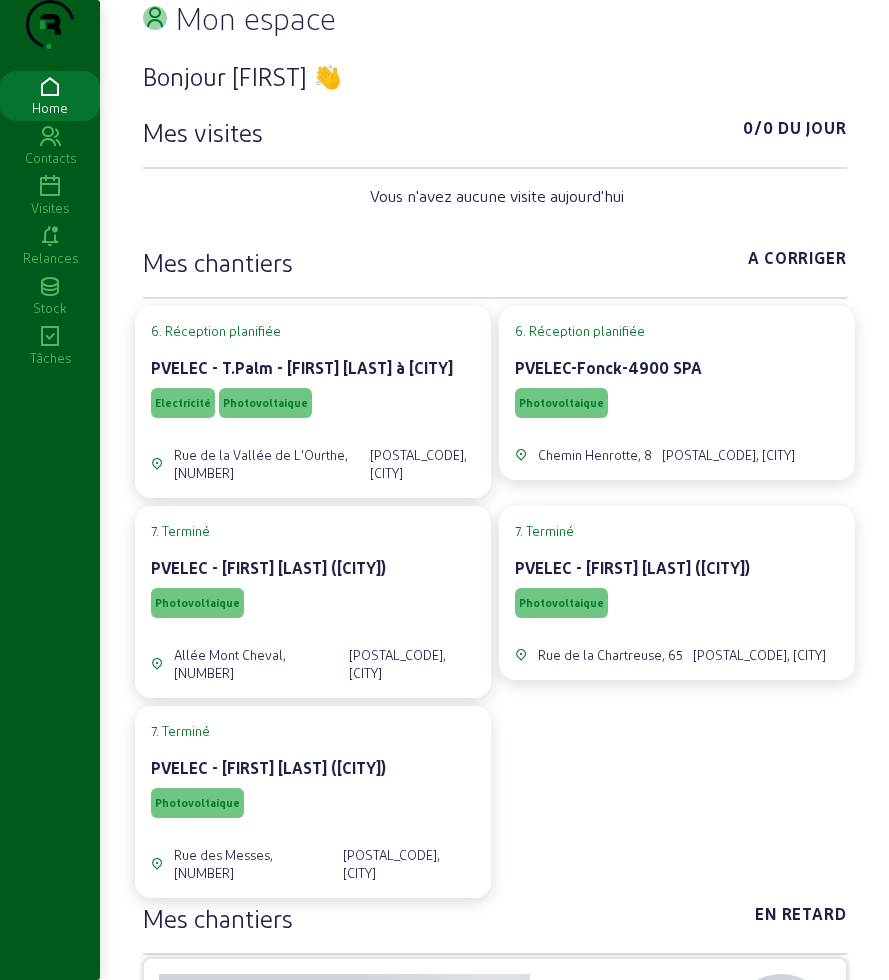 click 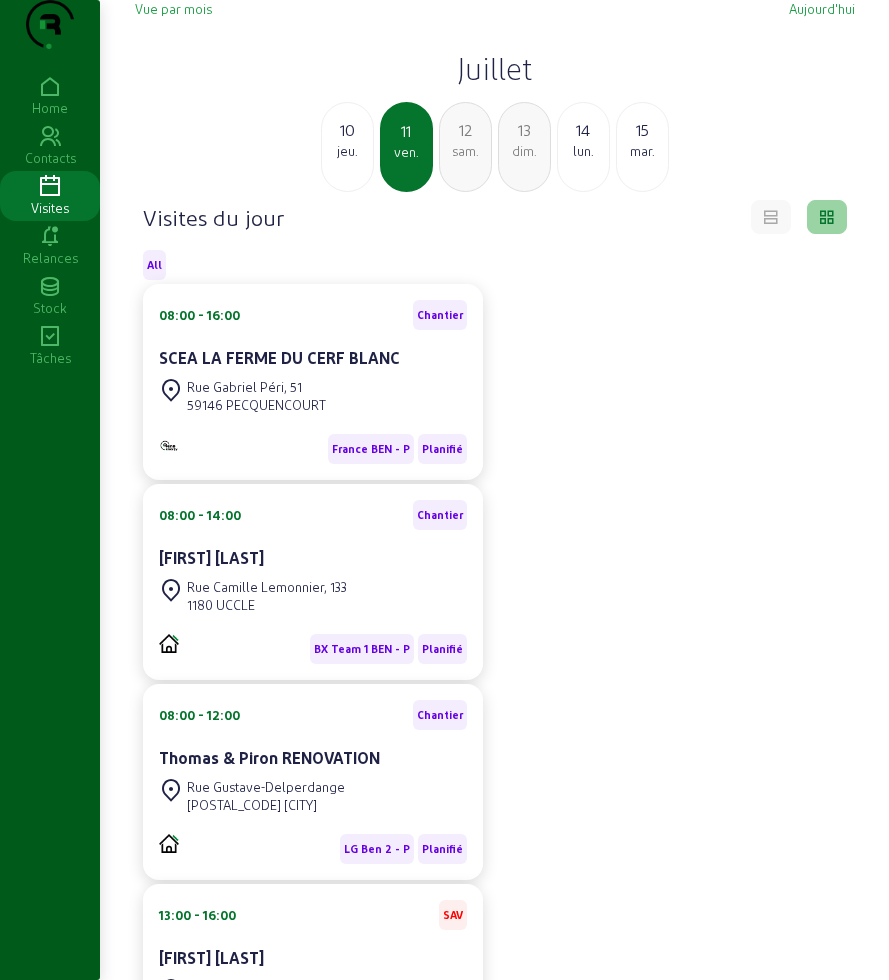click on "Vue par mois   Aujourd'hui   Juillet  [DAY] [DAY] [DAY] [DAY] [DAY] [DAY] [DAY]" 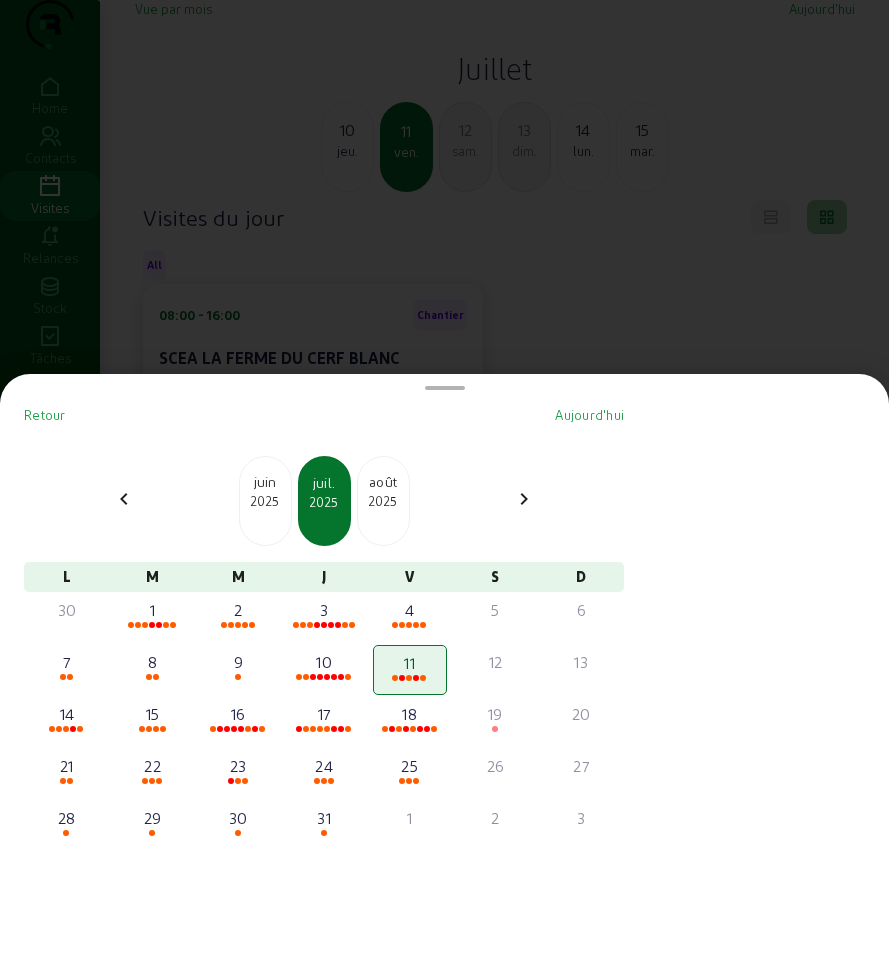 click on "2025" at bounding box center (265, 501) 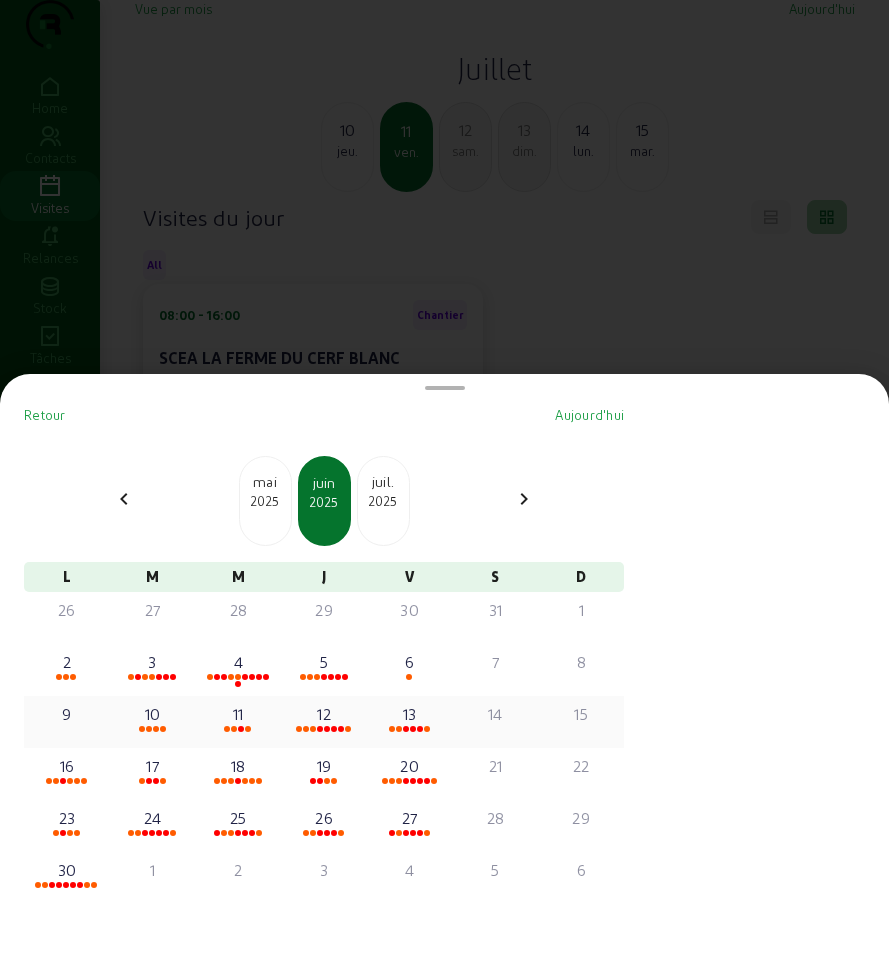 click on "11" at bounding box center (238, 714) 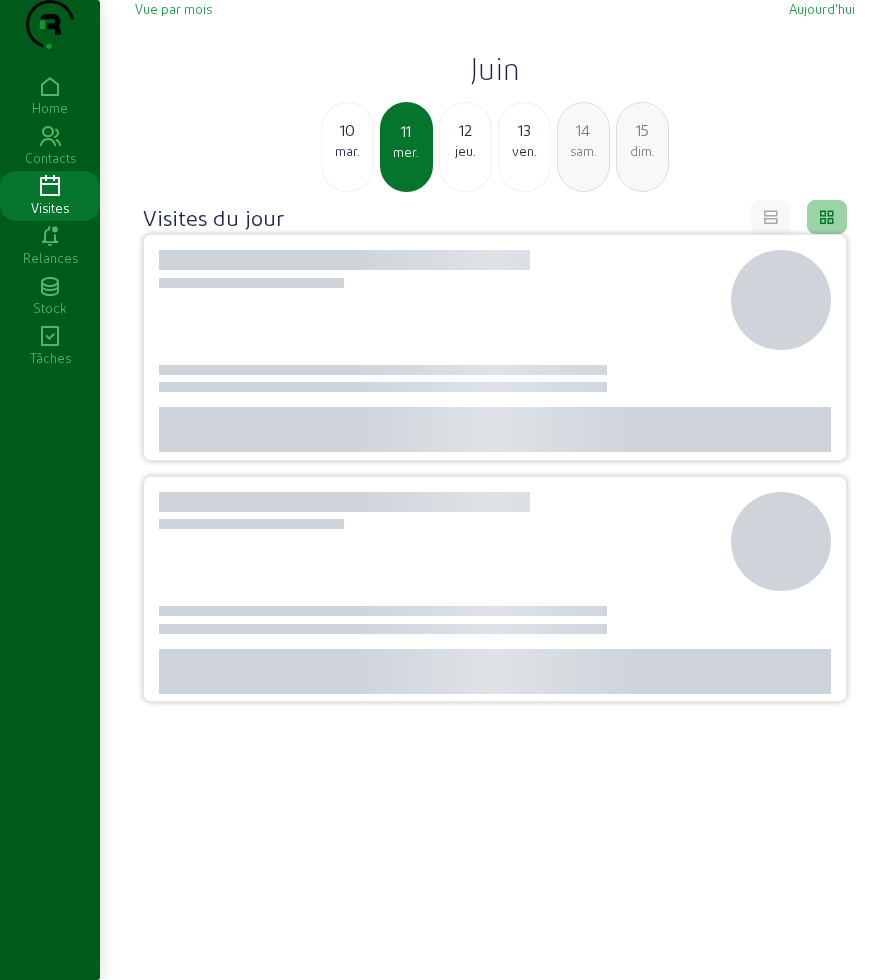 click on "jeu." 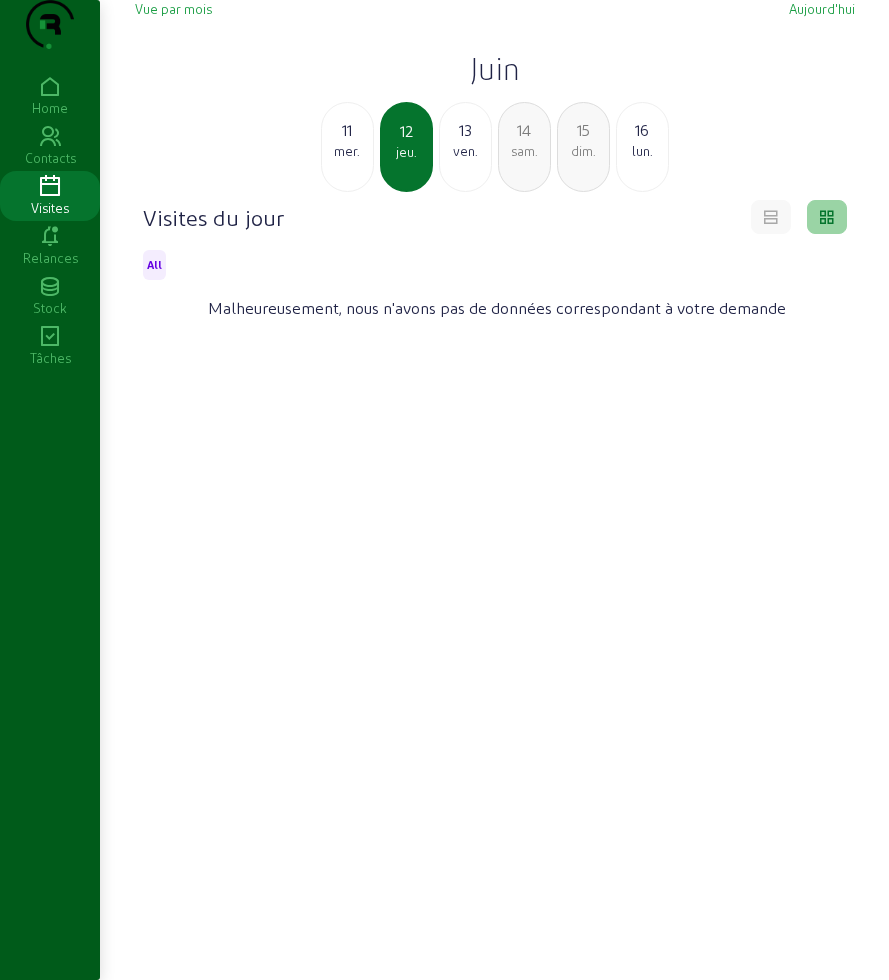 click on "12" 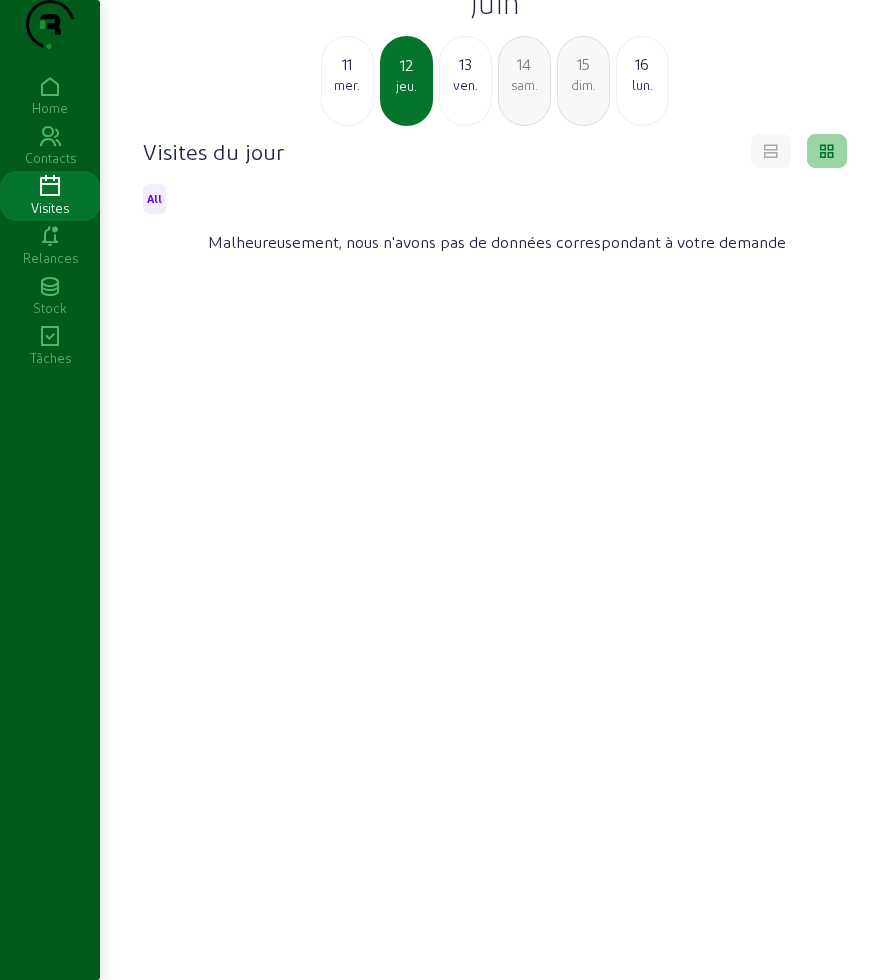 scroll, scrollTop: 0, scrollLeft: 0, axis: both 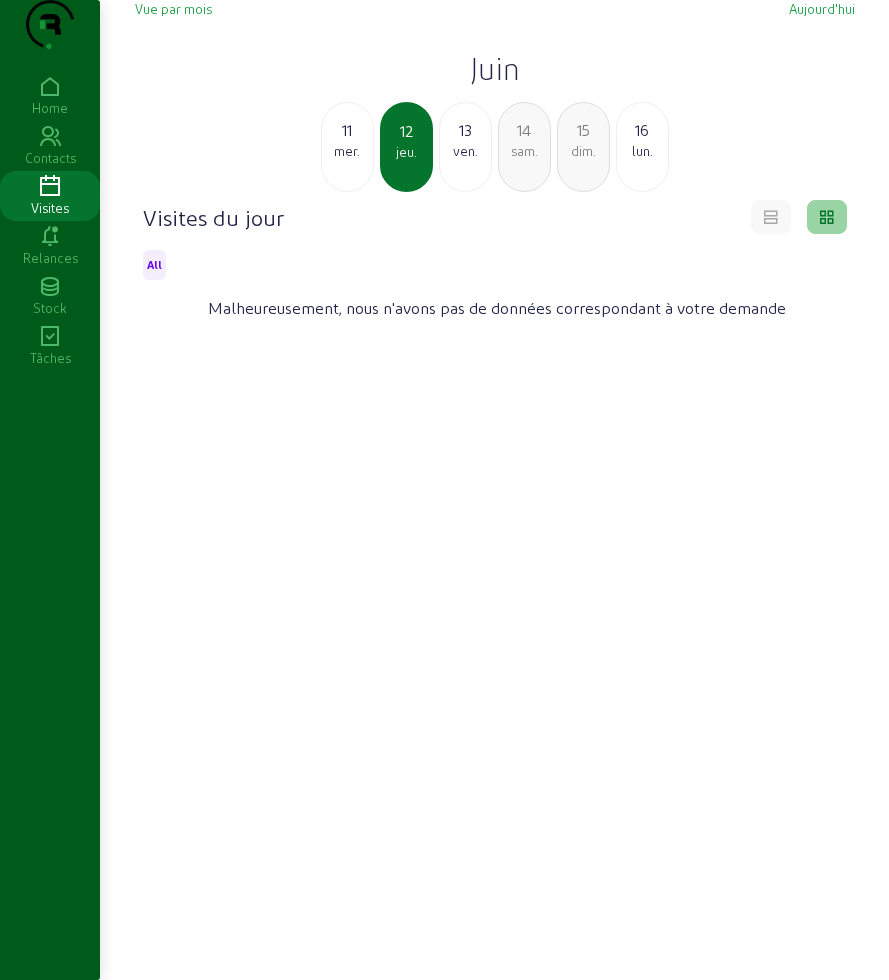 click on "13" 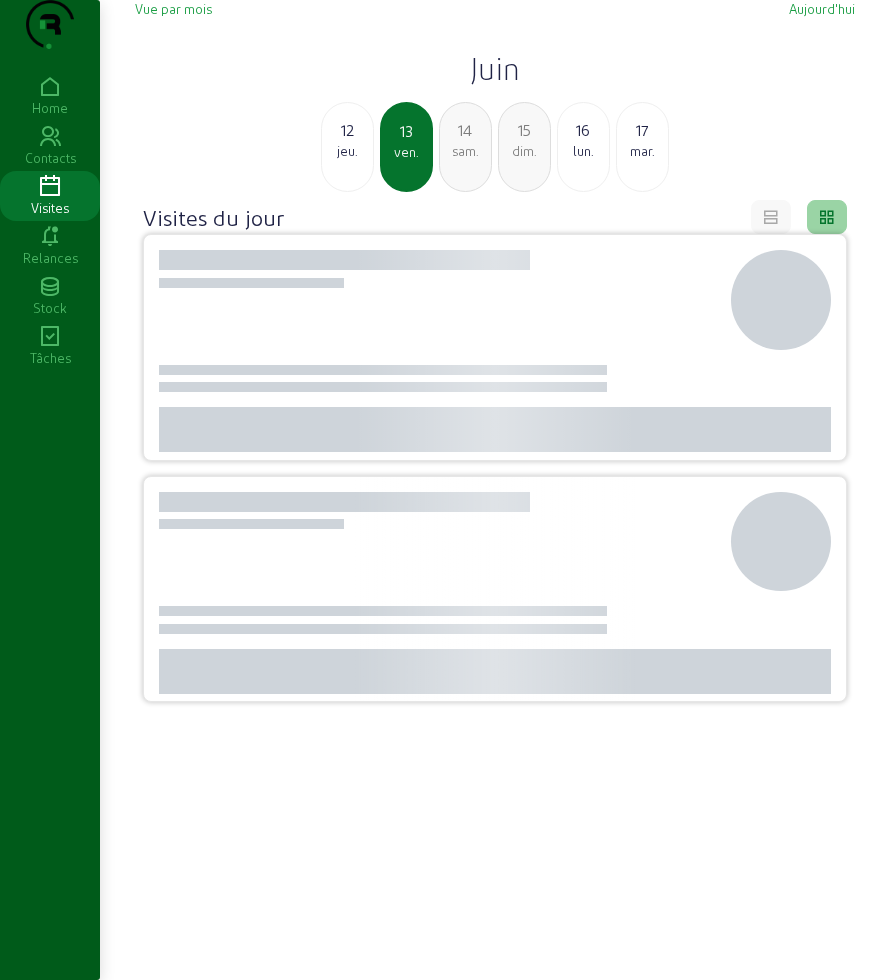 click on "jeu." 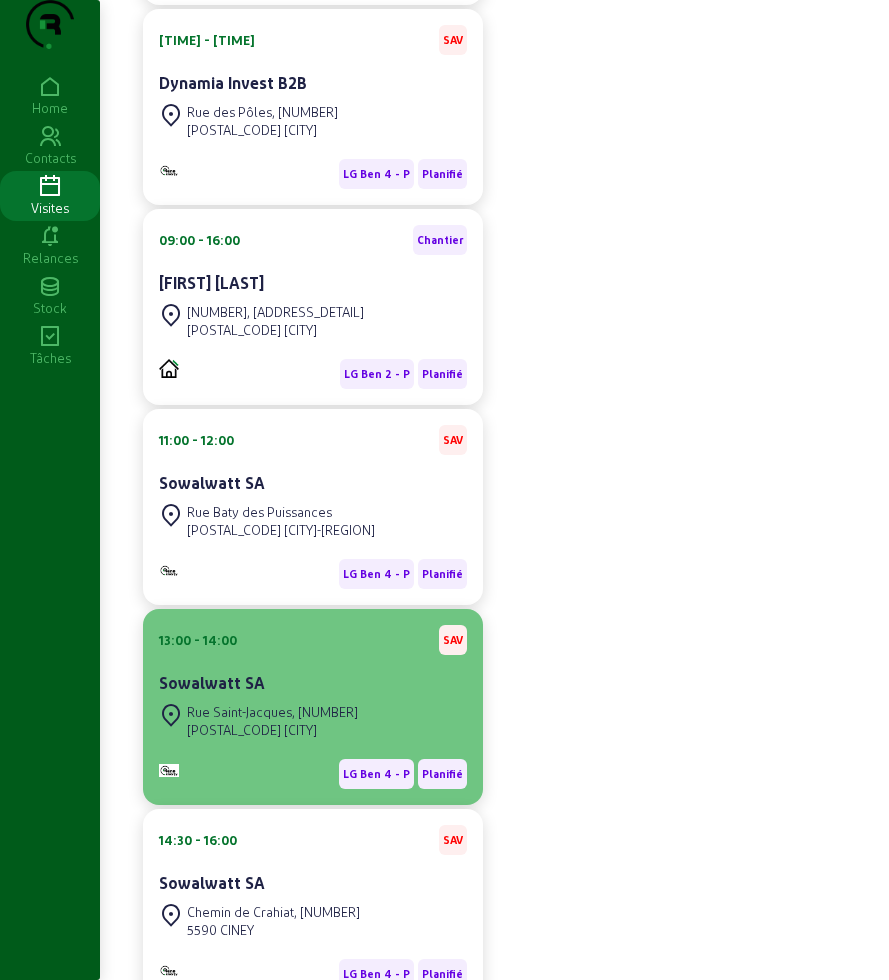 scroll, scrollTop: 1000, scrollLeft: 0, axis: vertical 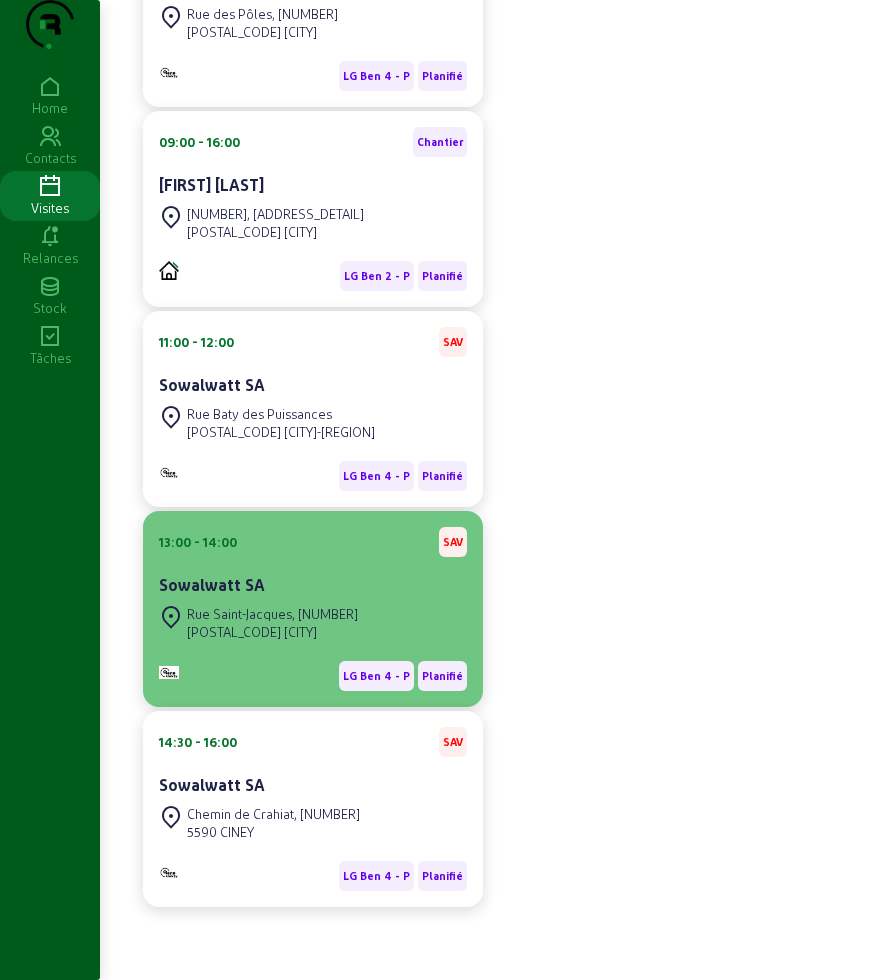 click on "Rue Saint-Jacques, 497" 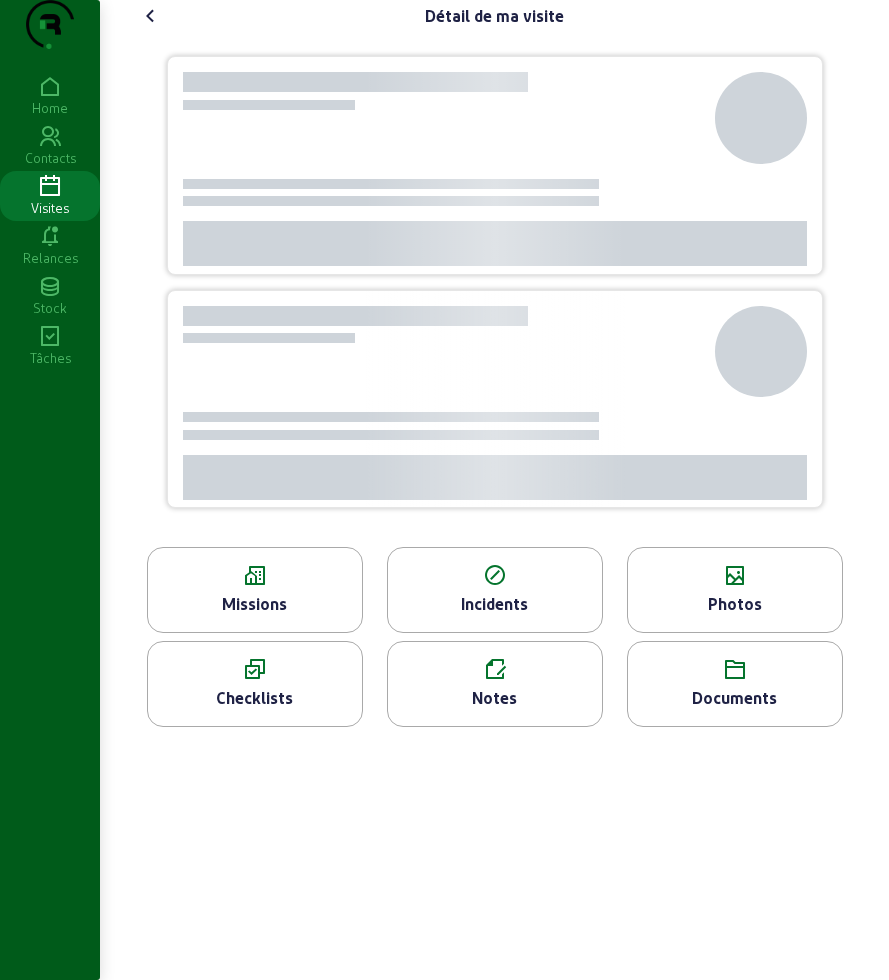 scroll, scrollTop: 0, scrollLeft: 0, axis: both 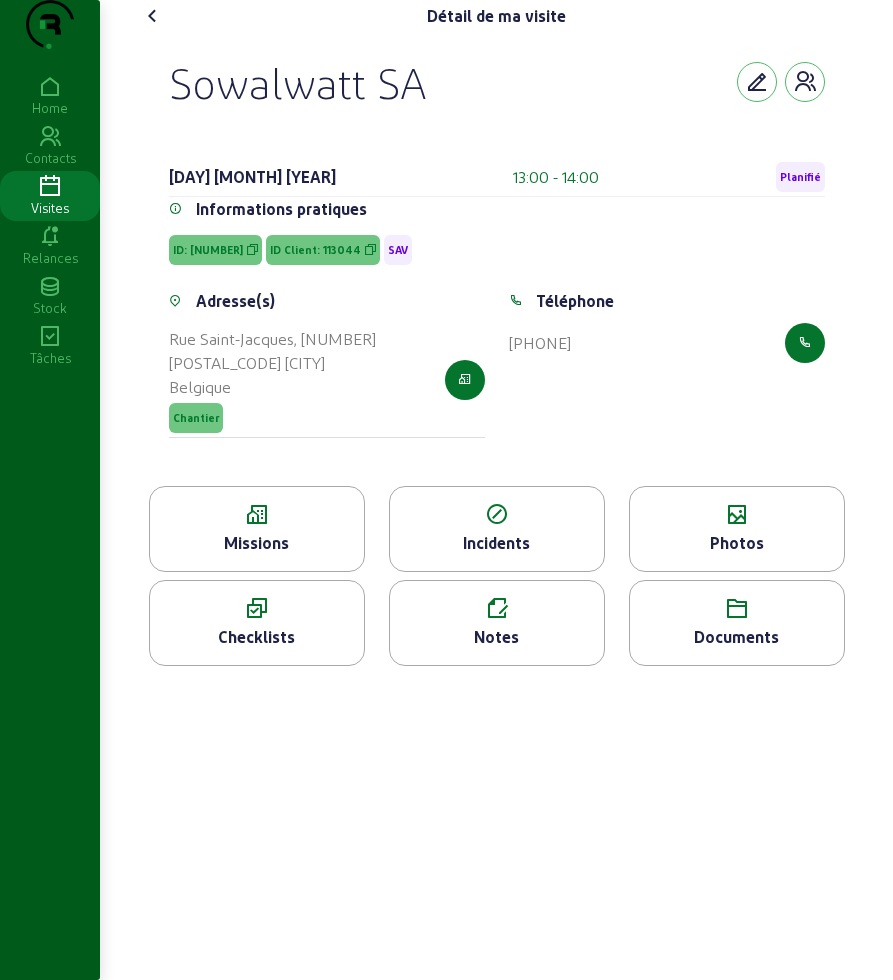 click 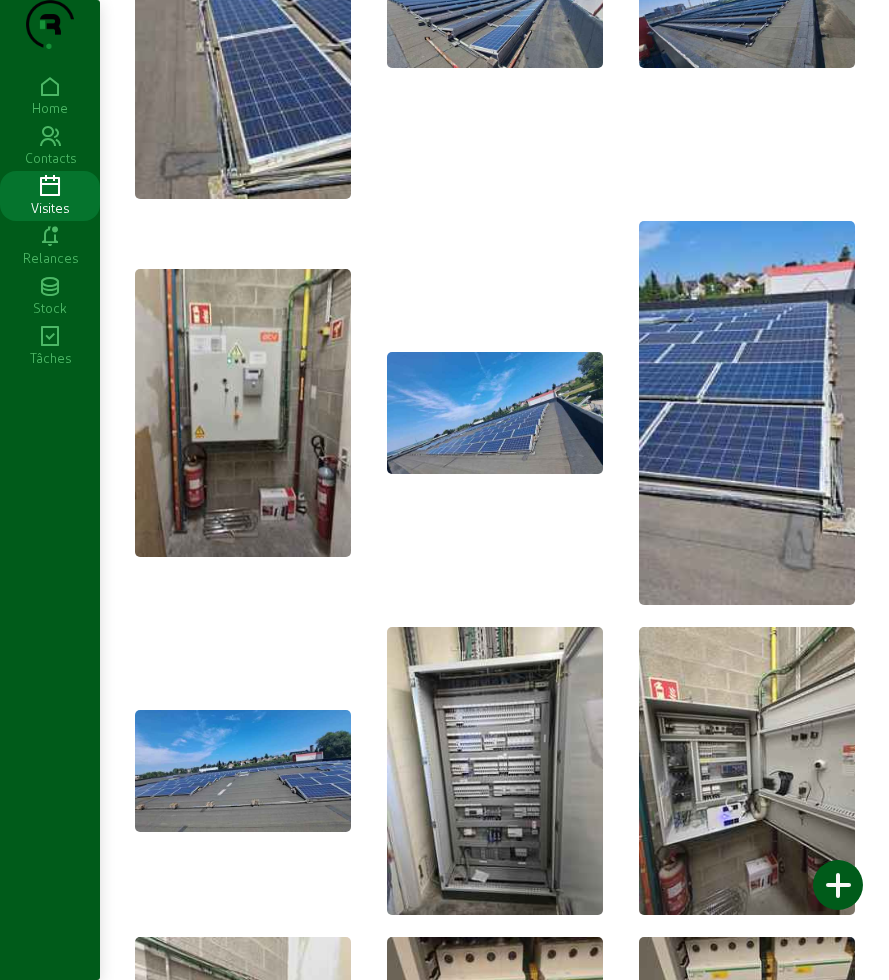 scroll, scrollTop: 0, scrollLeft: 0, axis: both 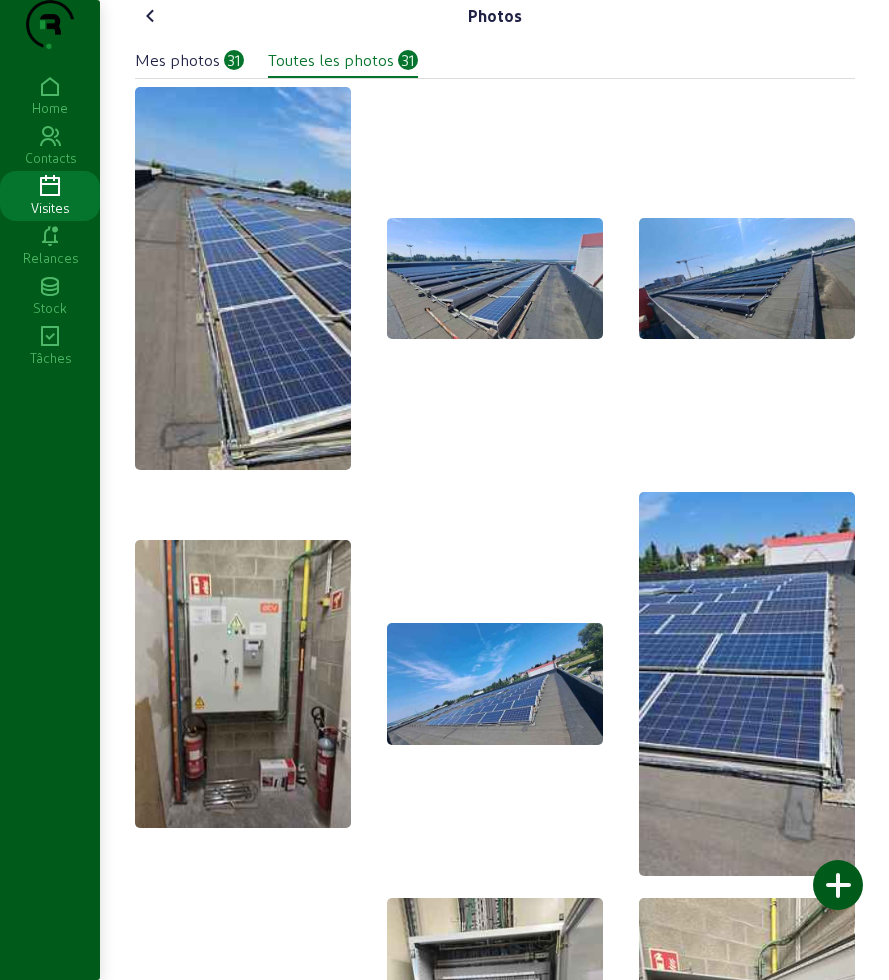 click 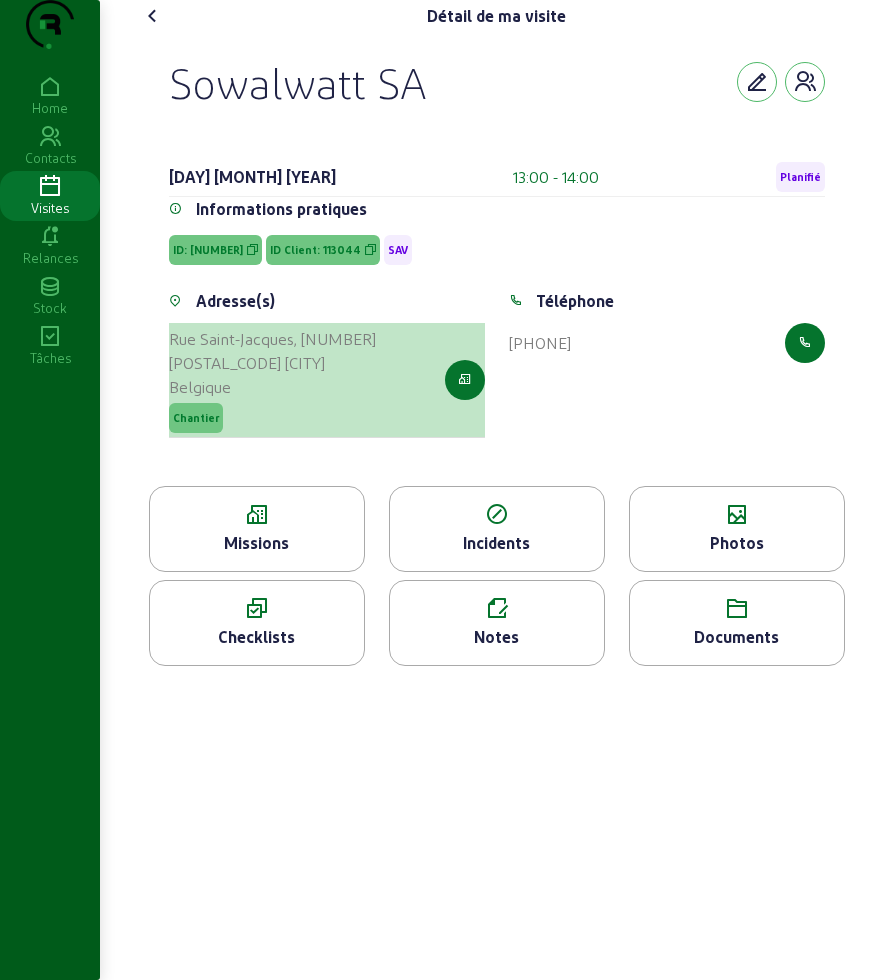 drag, startPoint x: 158, startPoint y: 371, endPoint x: 248, endPoint y: 420, distance: 102.47439 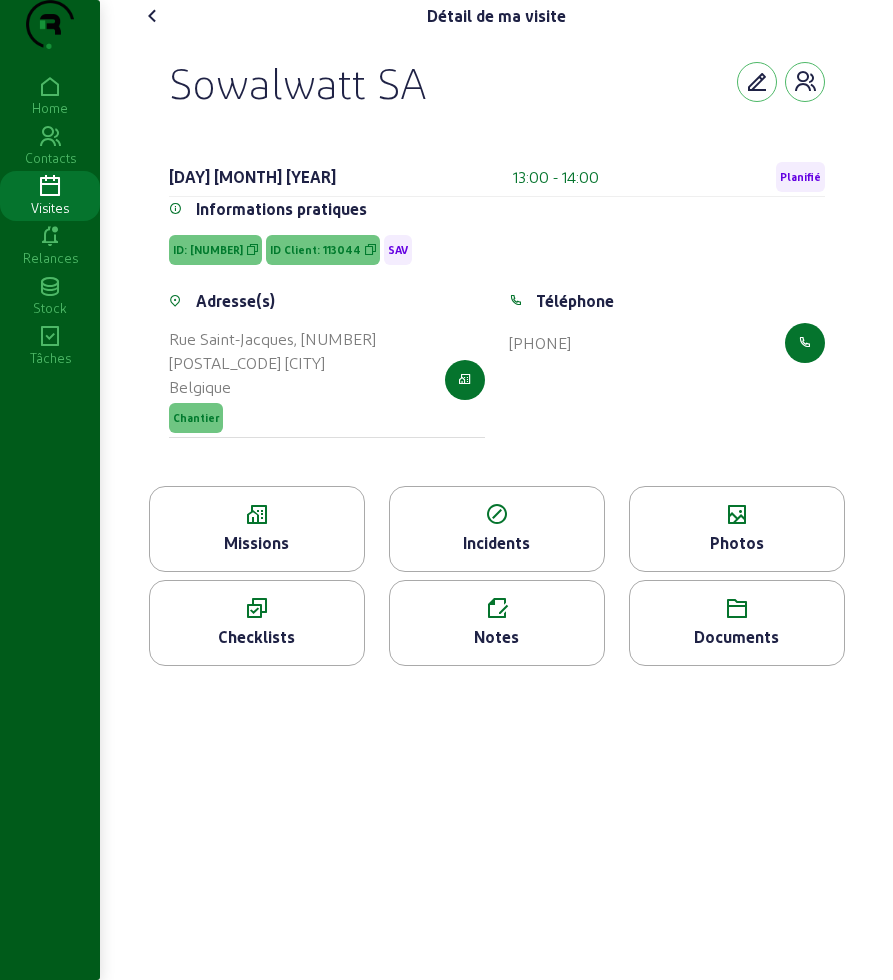 click 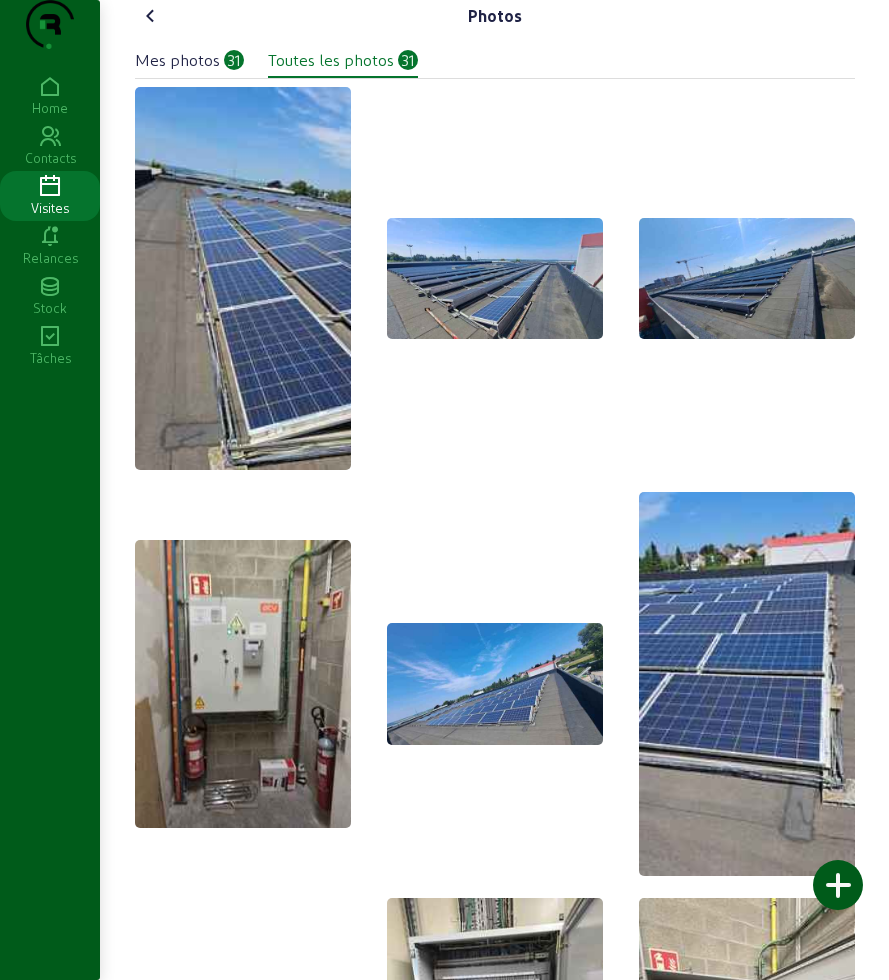 click 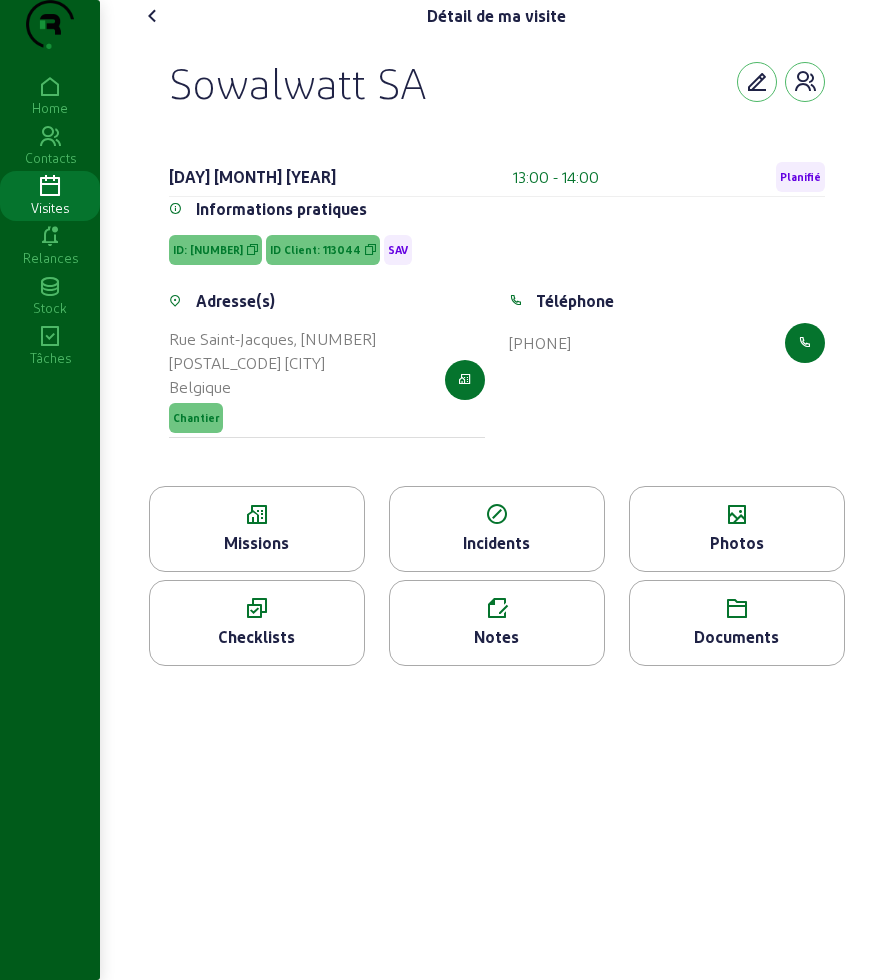 click 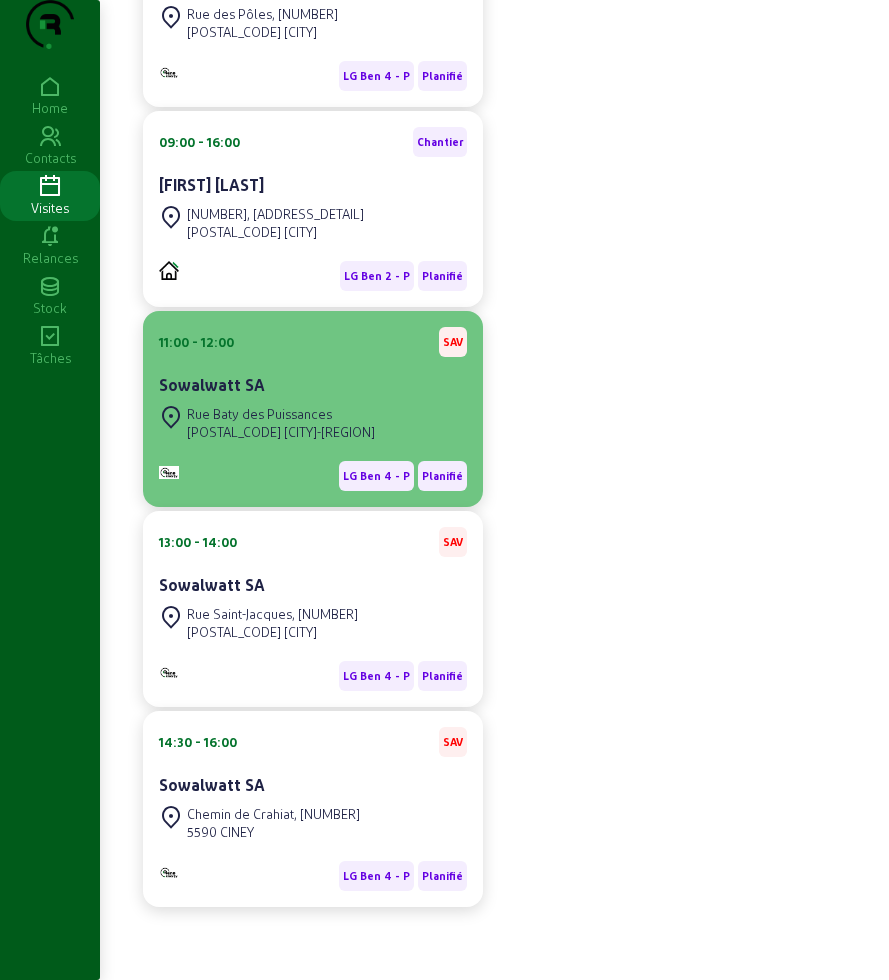 scroll, scrollTop: 1013, scrollLeft: 0, axis: vertical 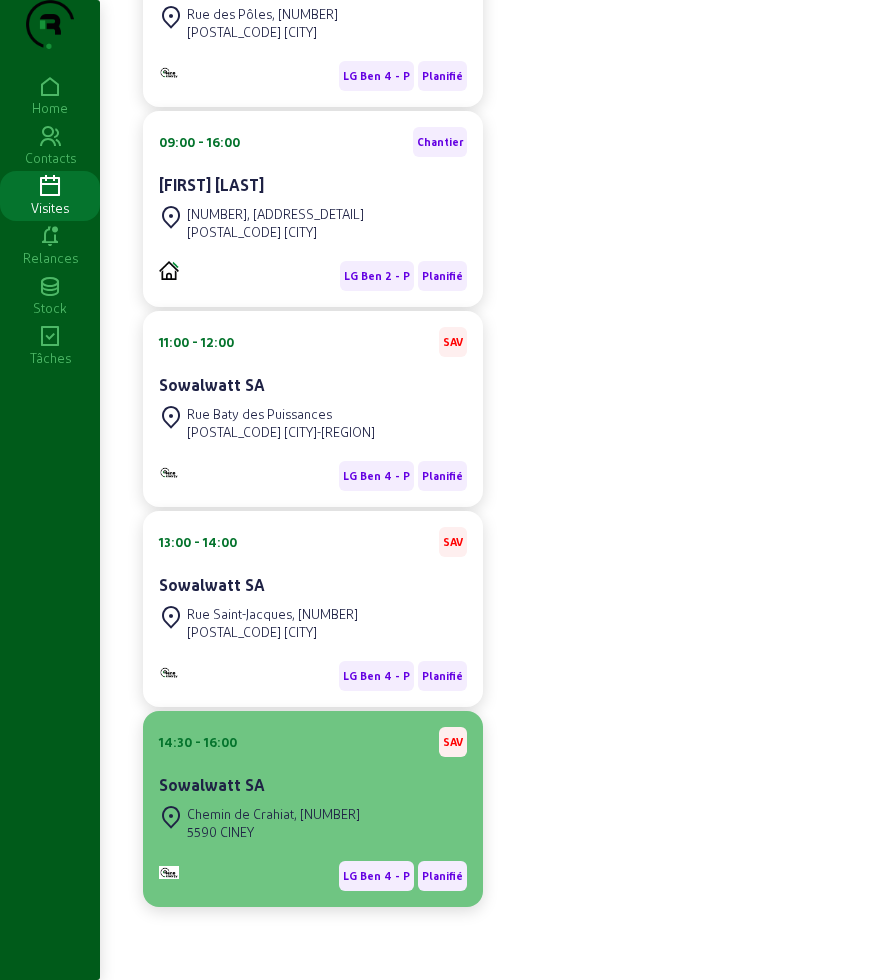 click on "Chemin de Crahiat, 20" 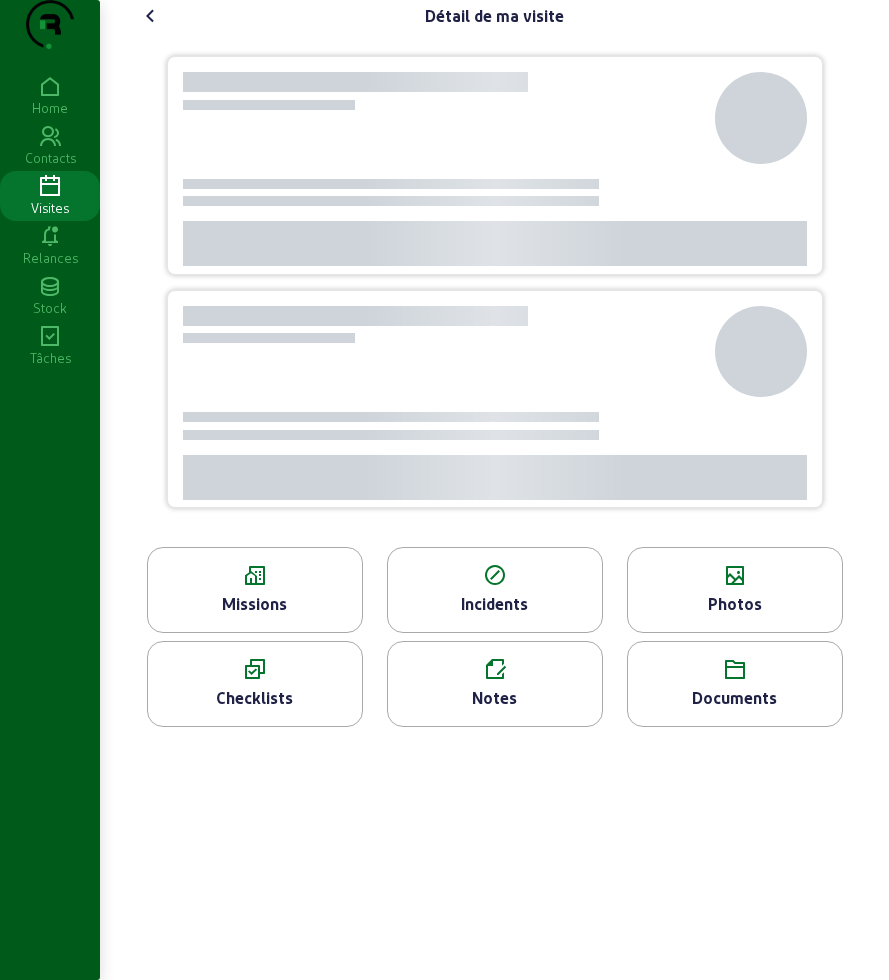 scroll, scrollTop: 0, scrollLeft: 0, axis: both 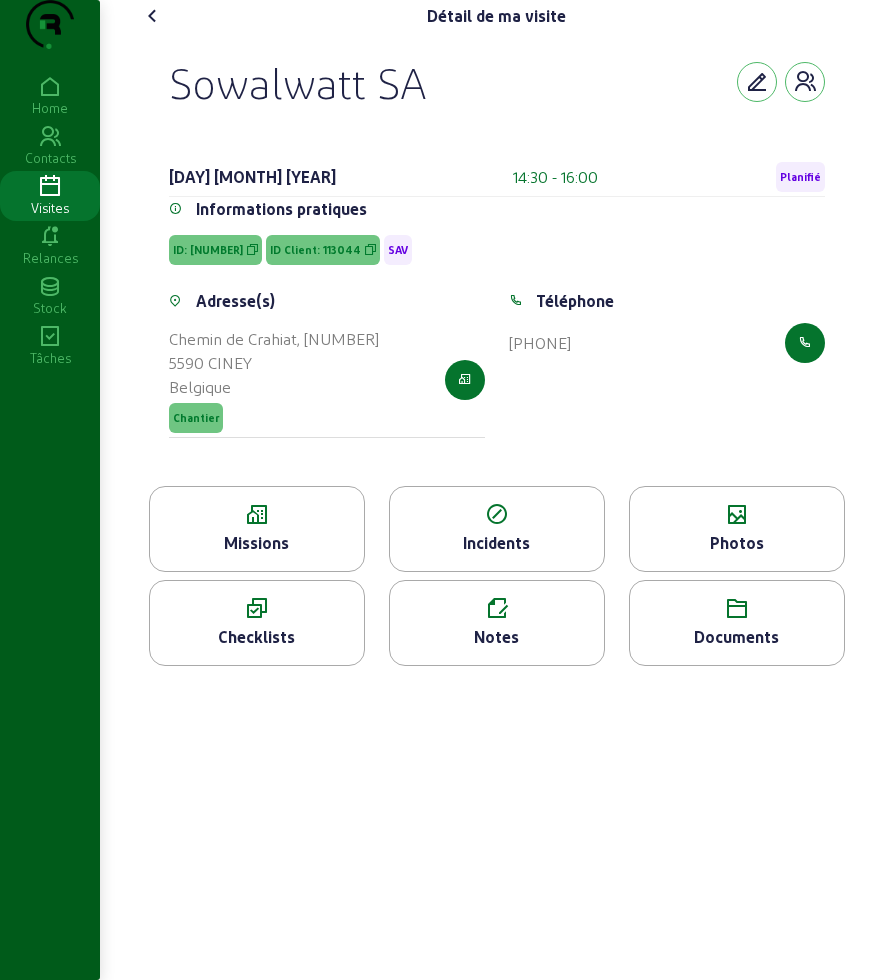 click on "Photos" 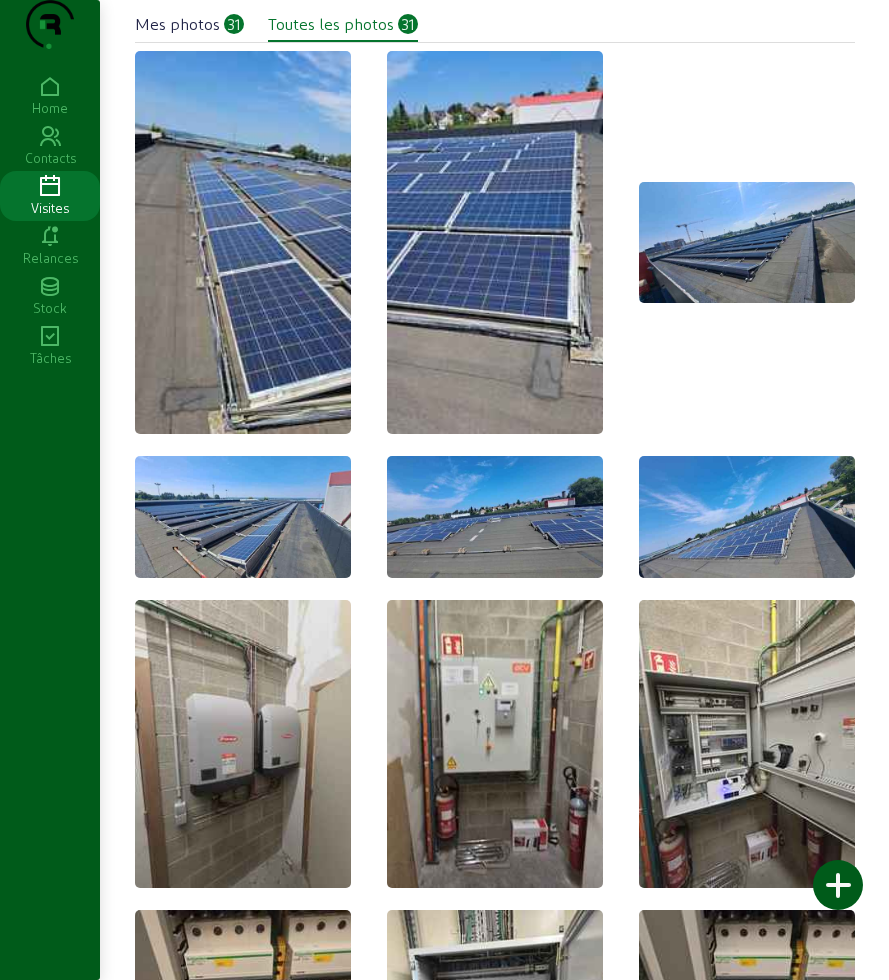 scroll, scrollTop: 0, scrollLeft: 0, axis: both 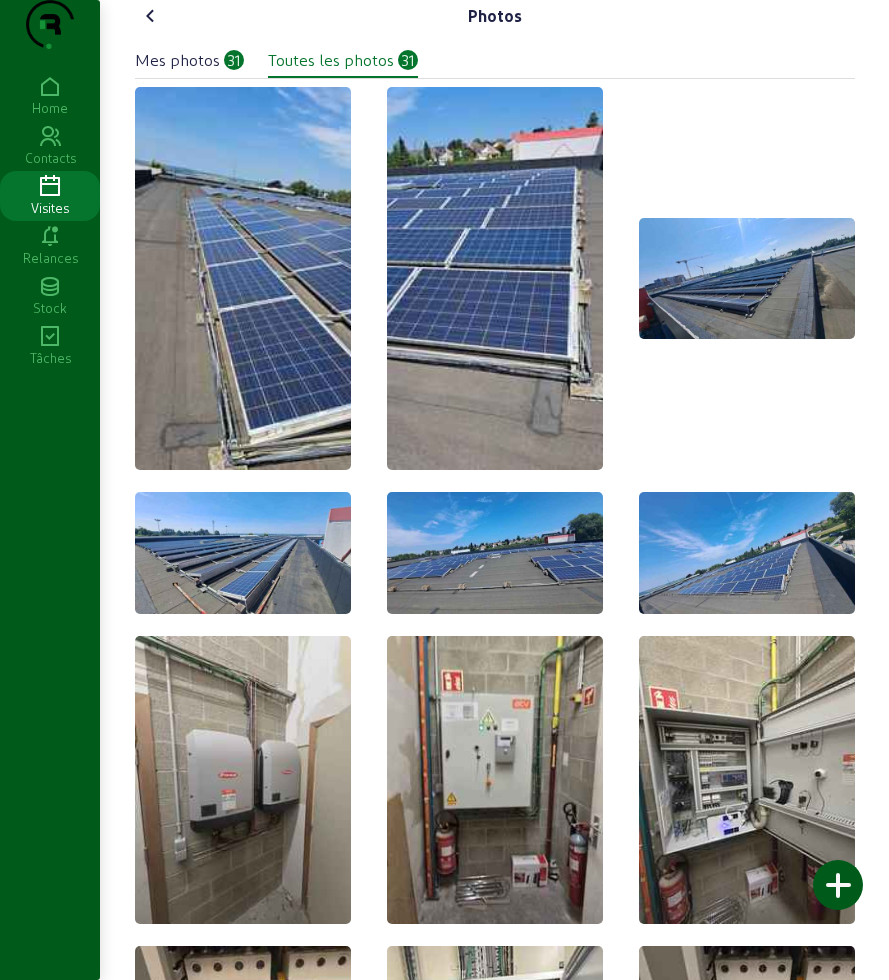 click 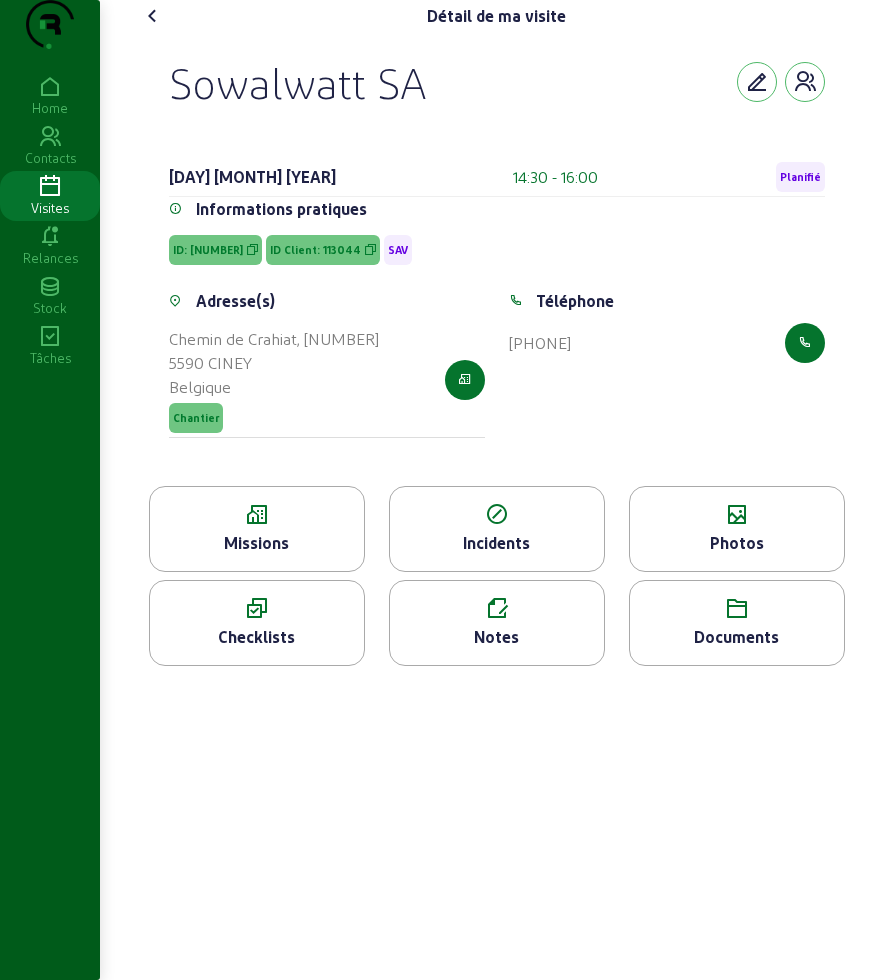 click on "Photos" 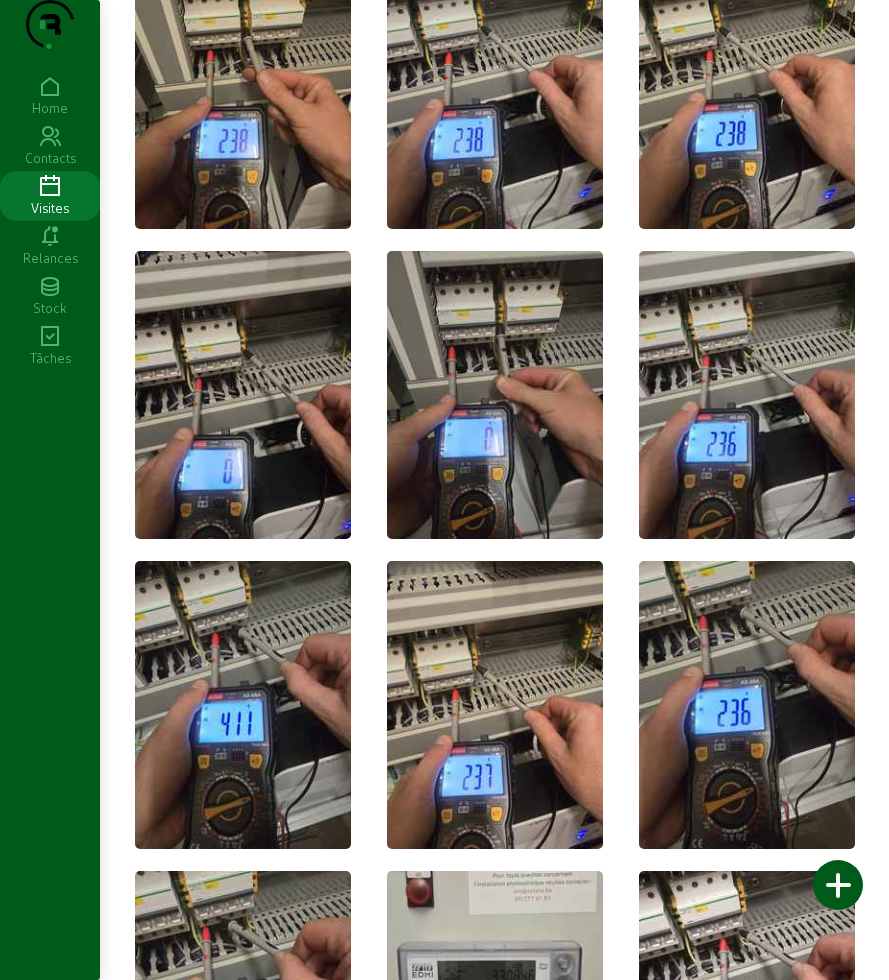 scroll, scrollTop: 2478, scrollLeft: 0, axis: vertical 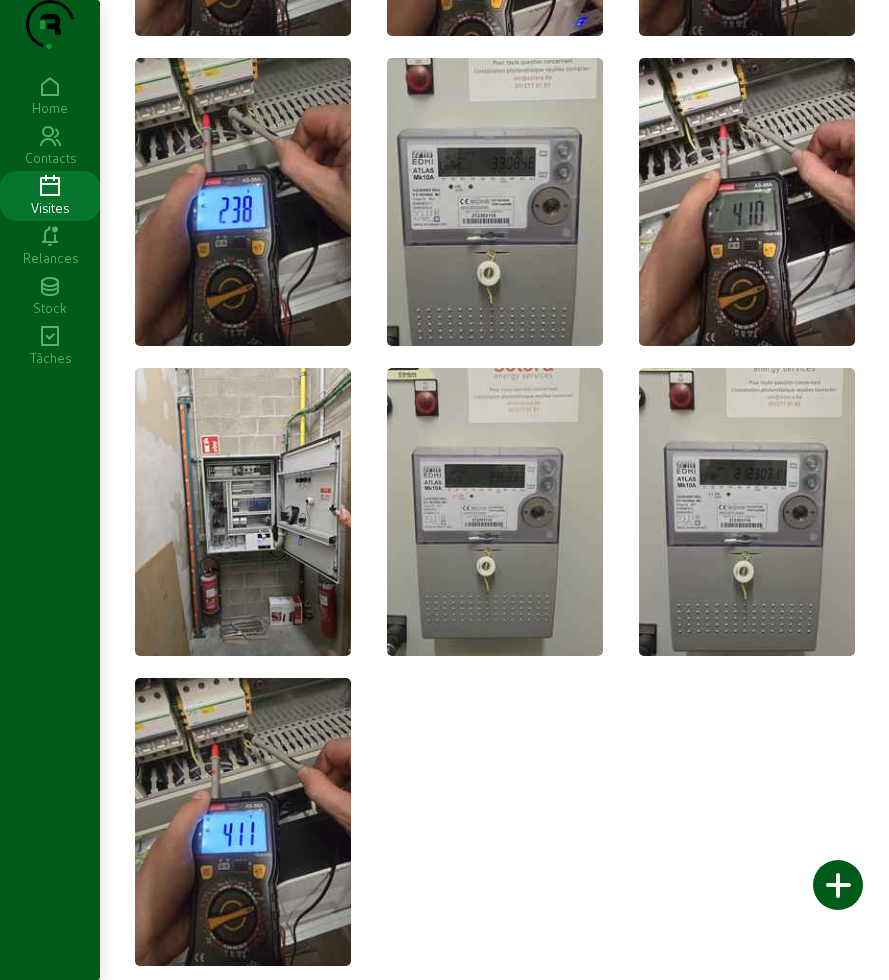 drag, startPoint x: 845, startPoint y: 882, endPoint x: 824, endPoint y: 858, distance: 31.890438 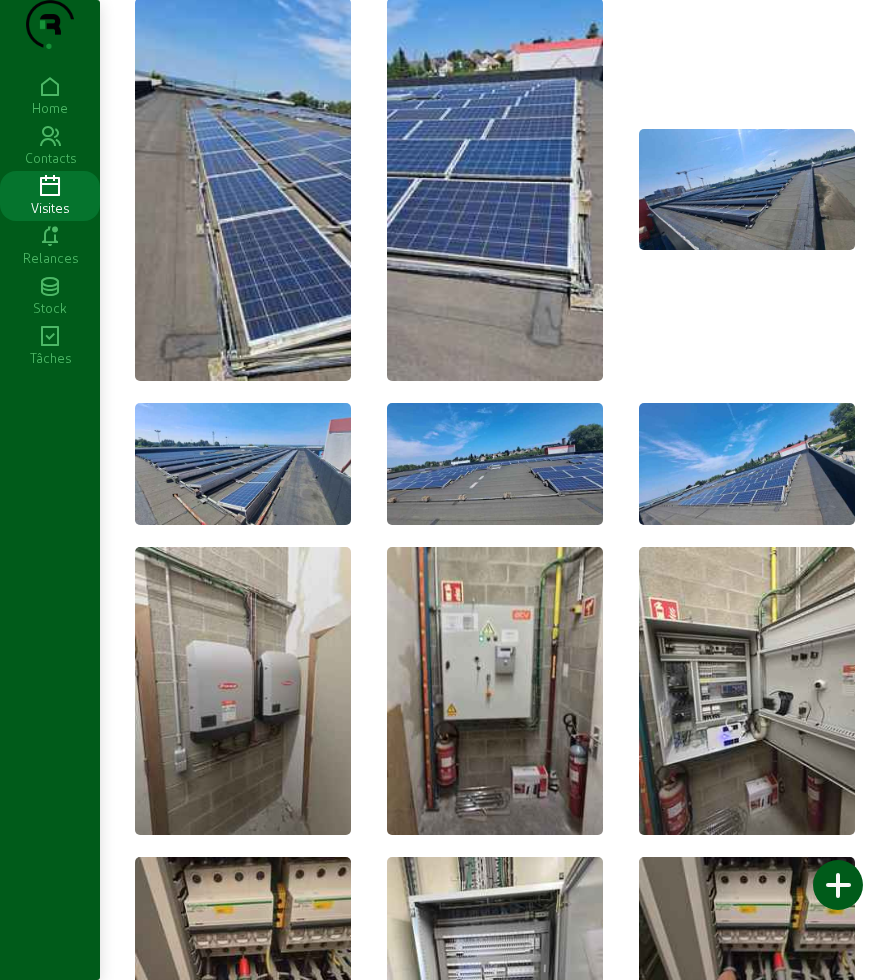 scroll, scrollTop: 0, scrollLeft: 0, axis: both 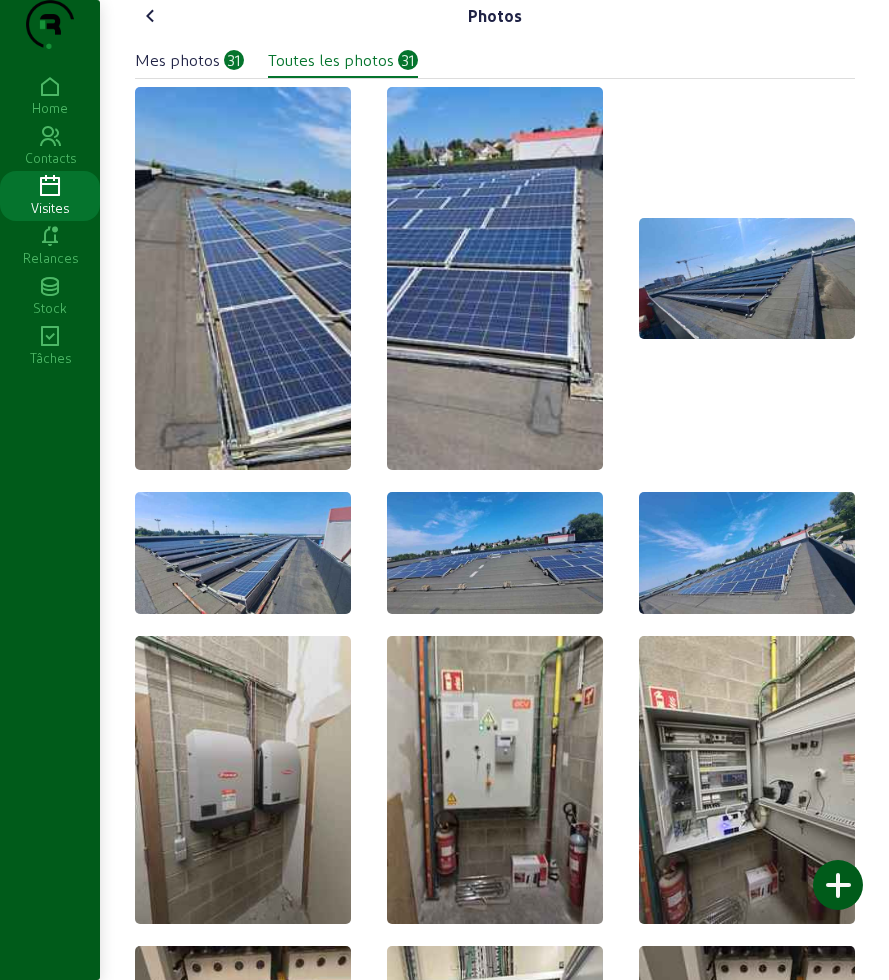 click on "Photos   Mes photos   31   Toutes les photos   31" 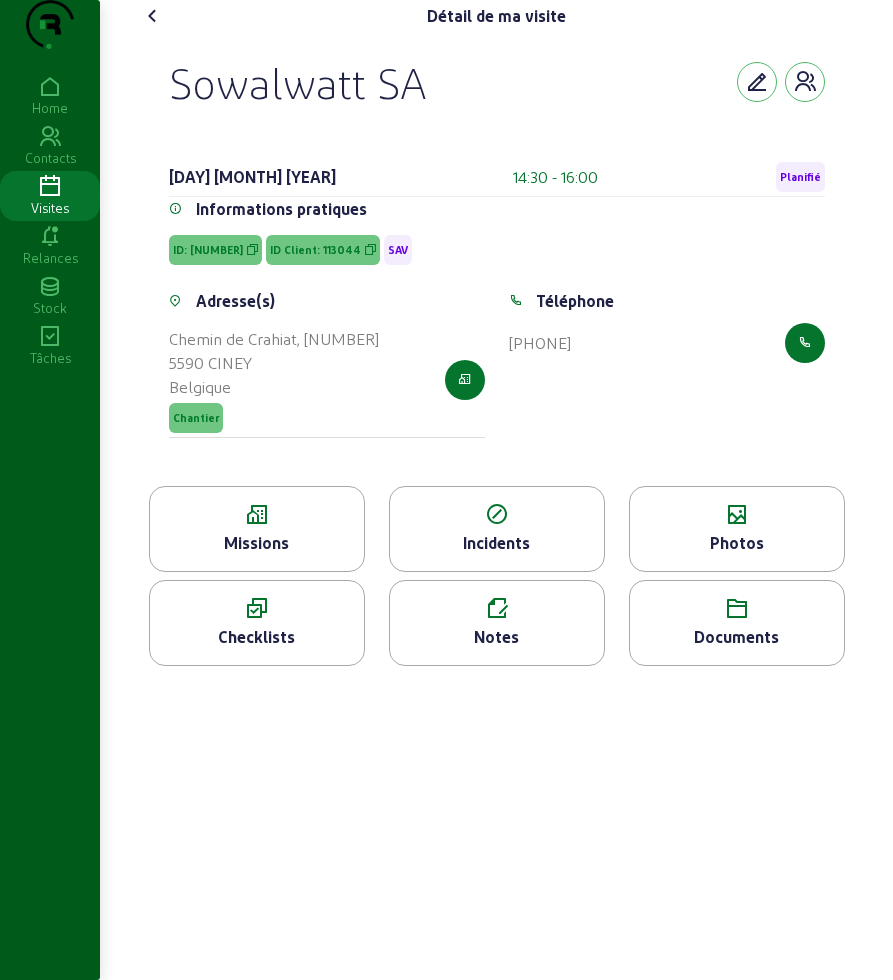 click on "Photos" 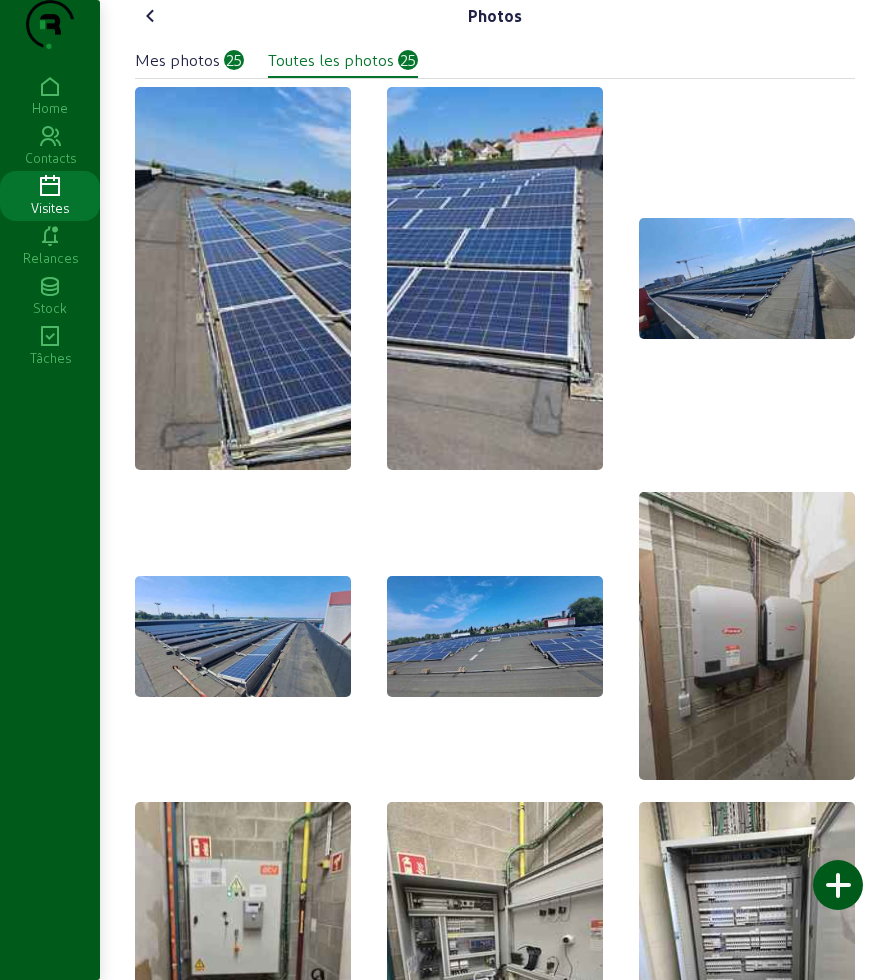 click 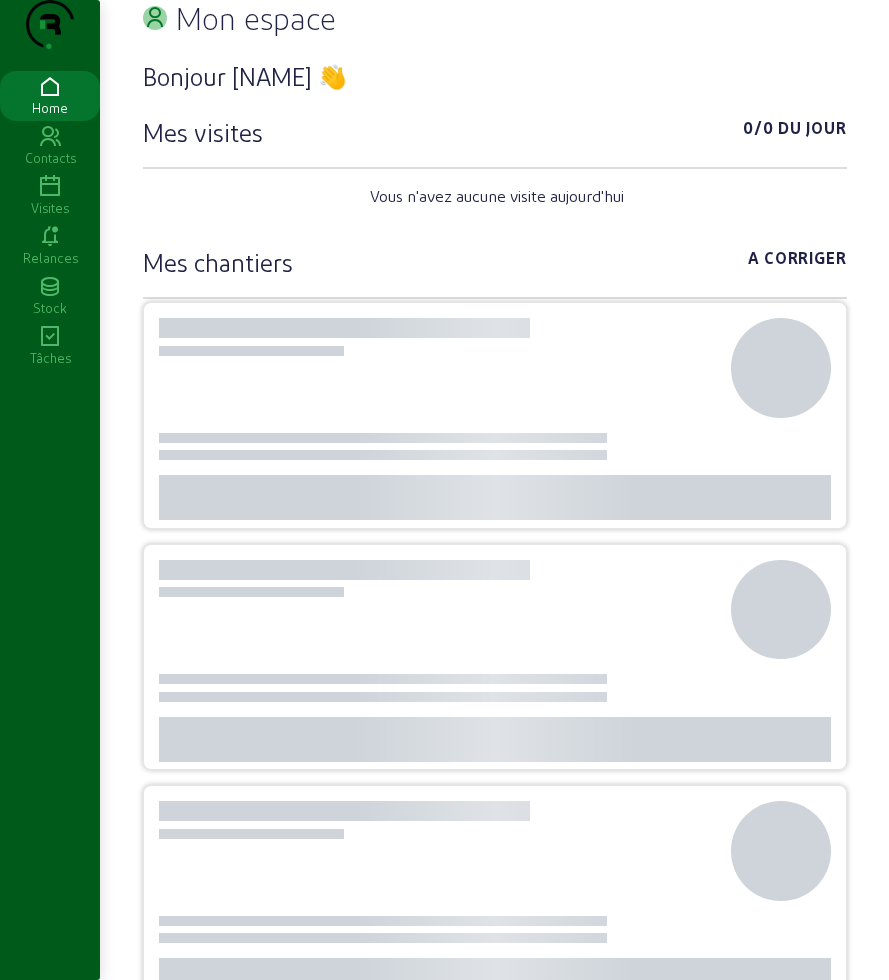 scroll, scrollTop: 0, scrollLeft: 0, axis: both 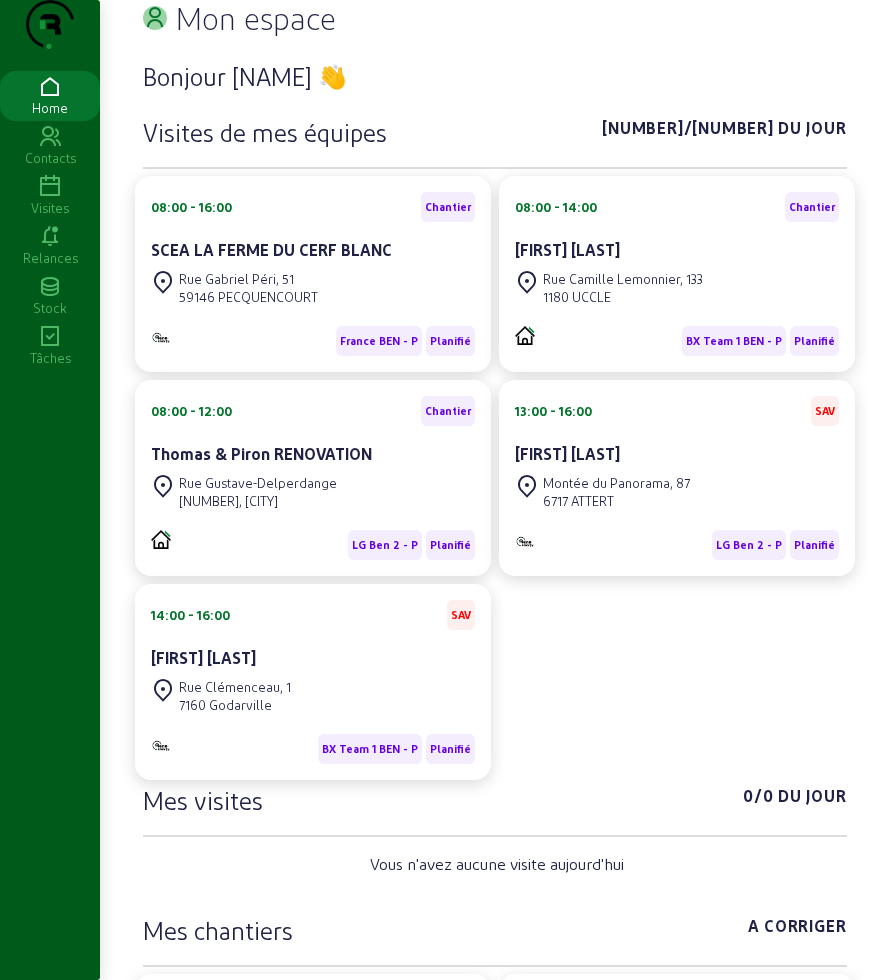 click 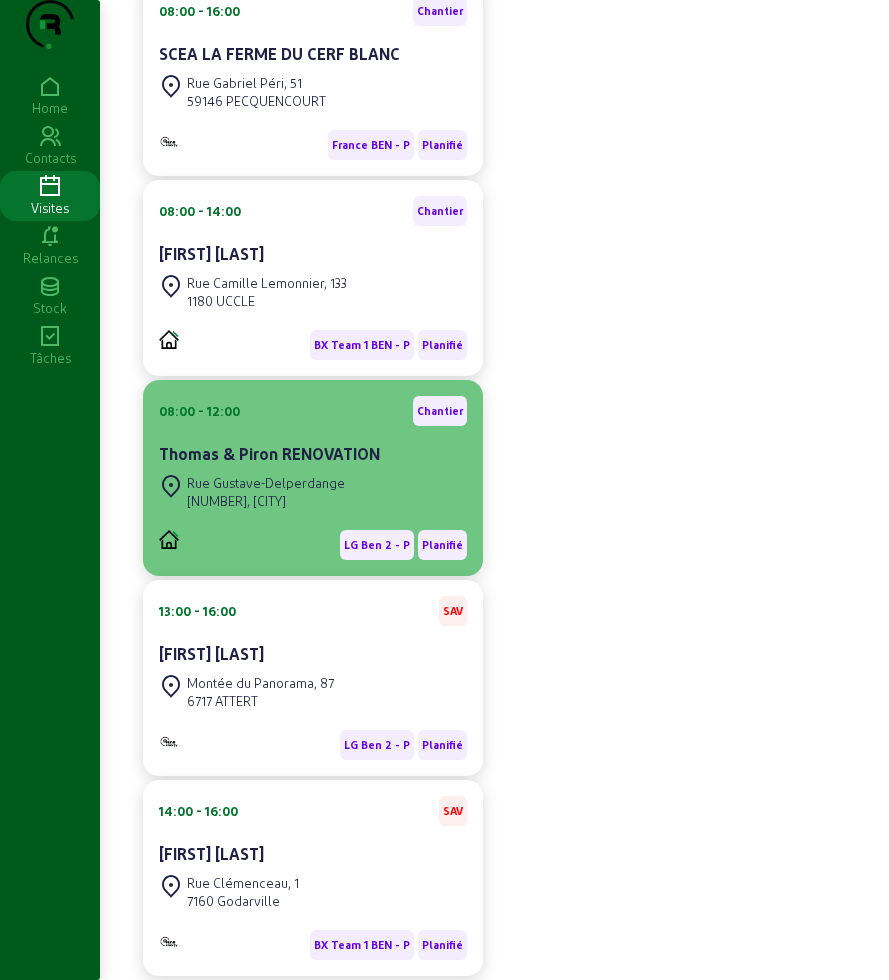 scroll, scrollTop: 413, scrollLeft: 0, axis: vertical 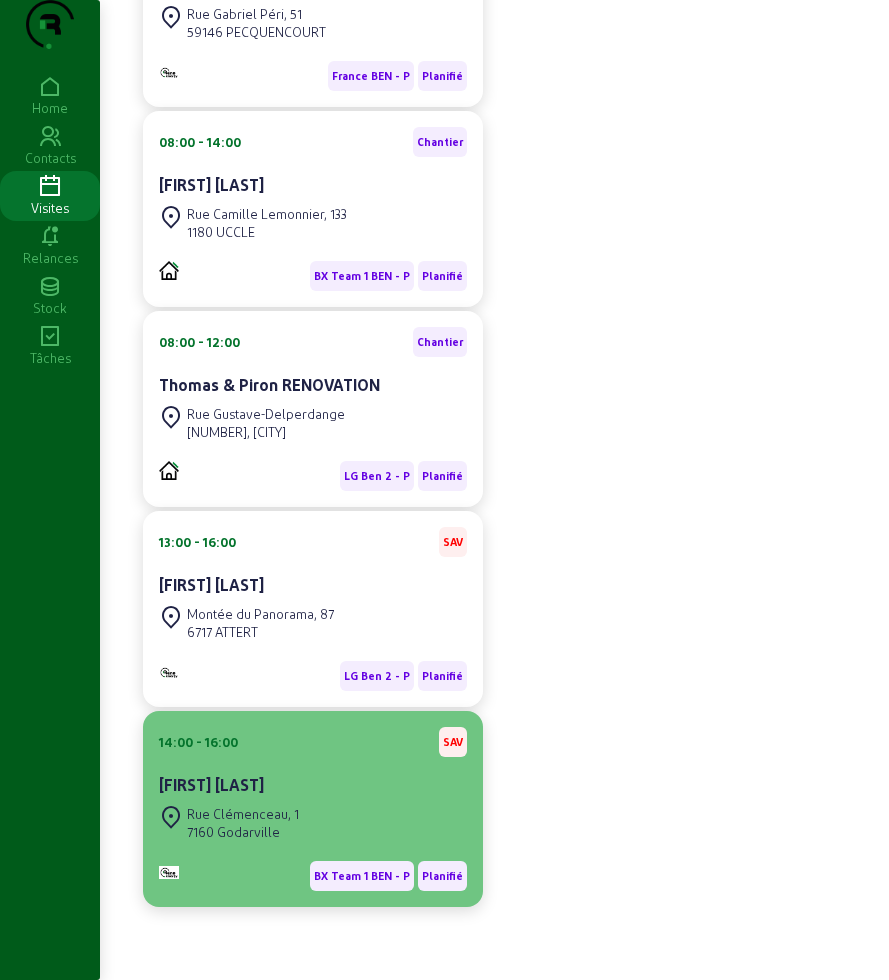 click on "[FIRST] [LAST]" 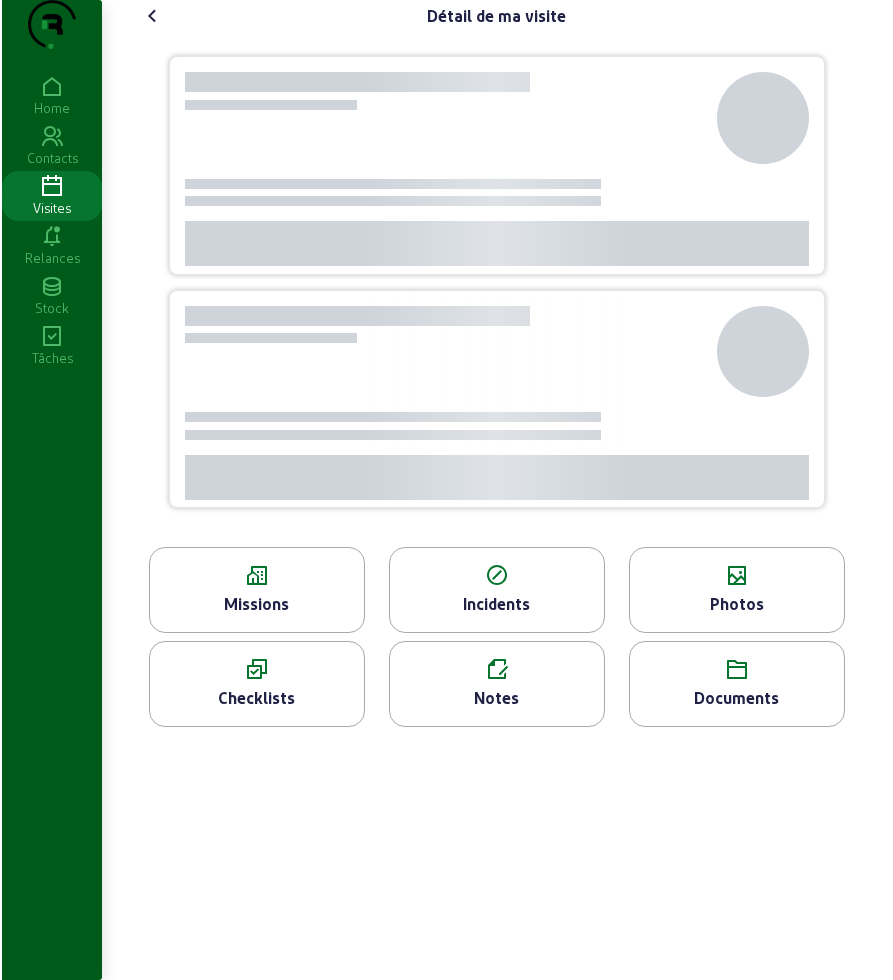 scroll, scrollTop: 0, scrollLeft: 0, axis: both 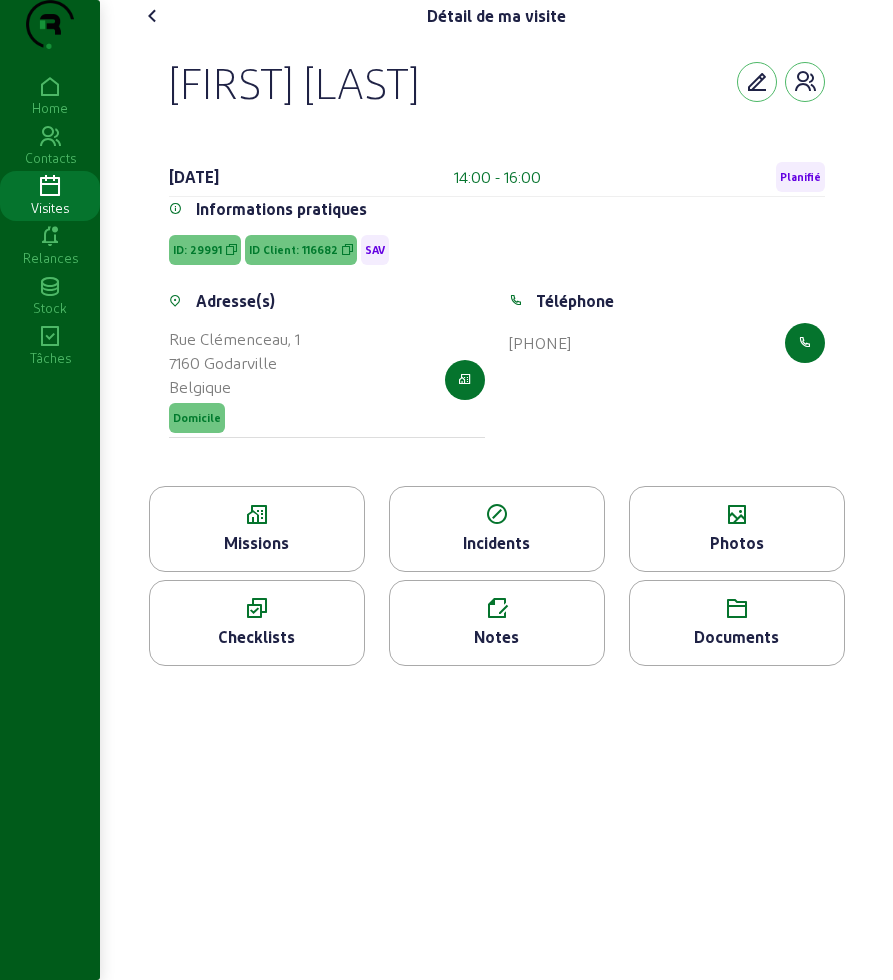 click on "Documents" 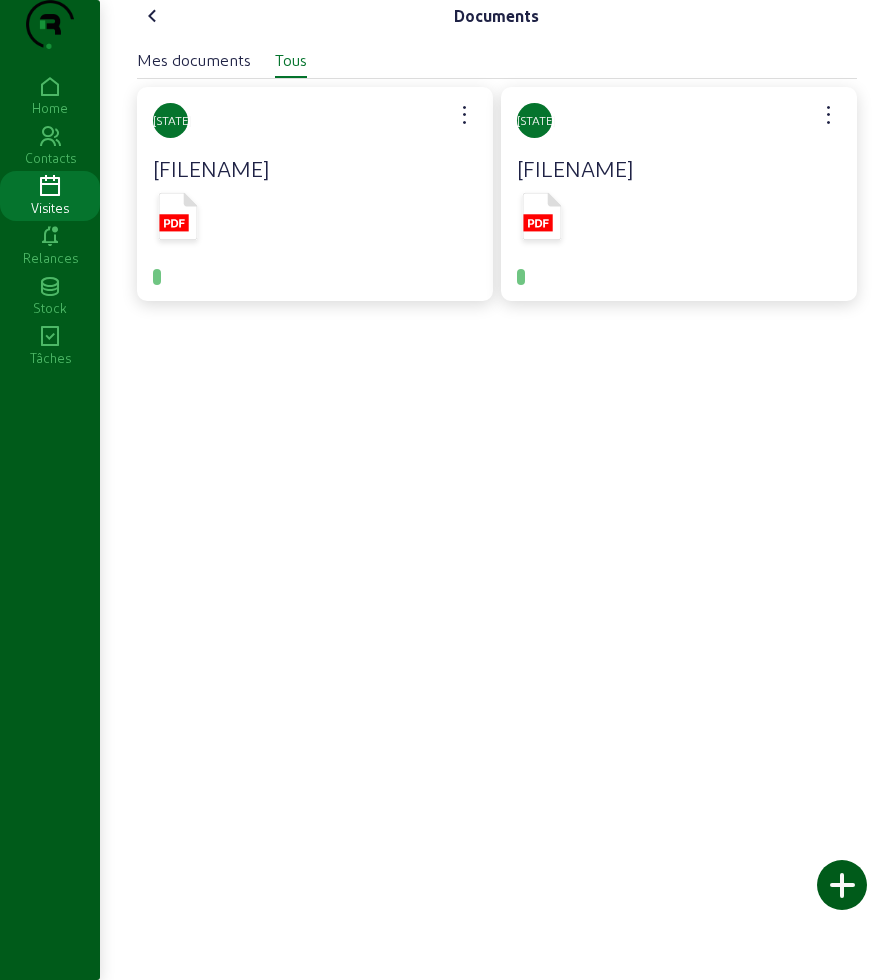click 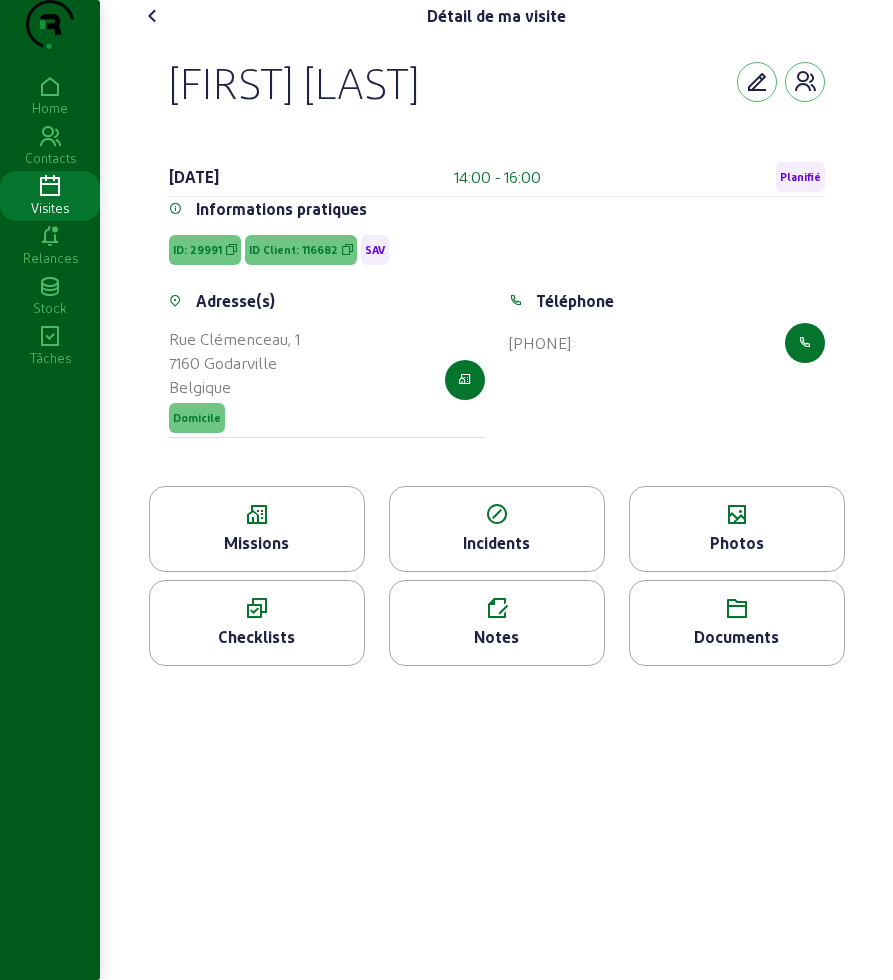 click 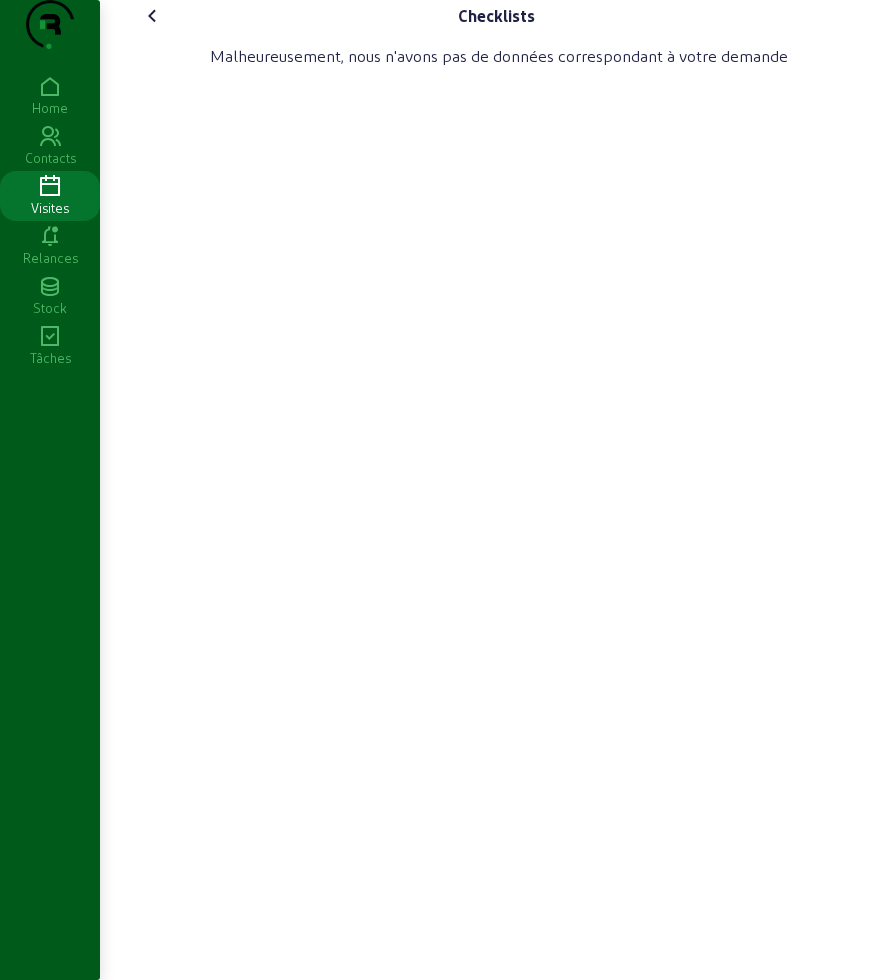 click 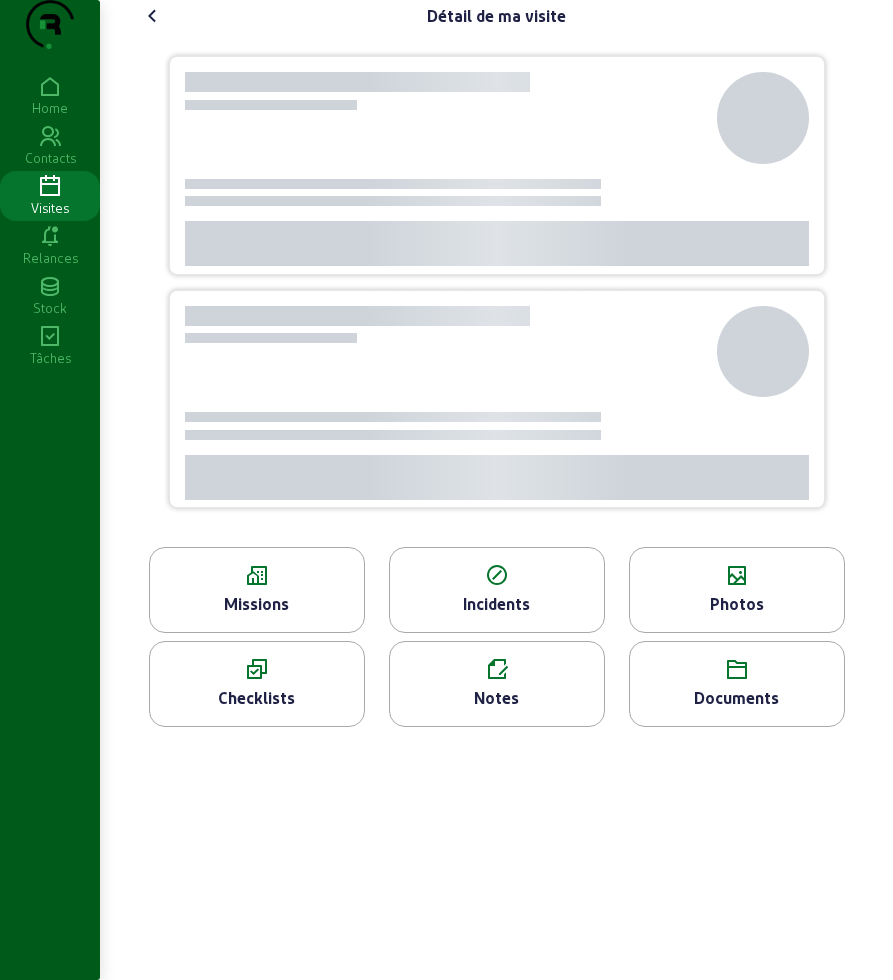 click on "Notes" 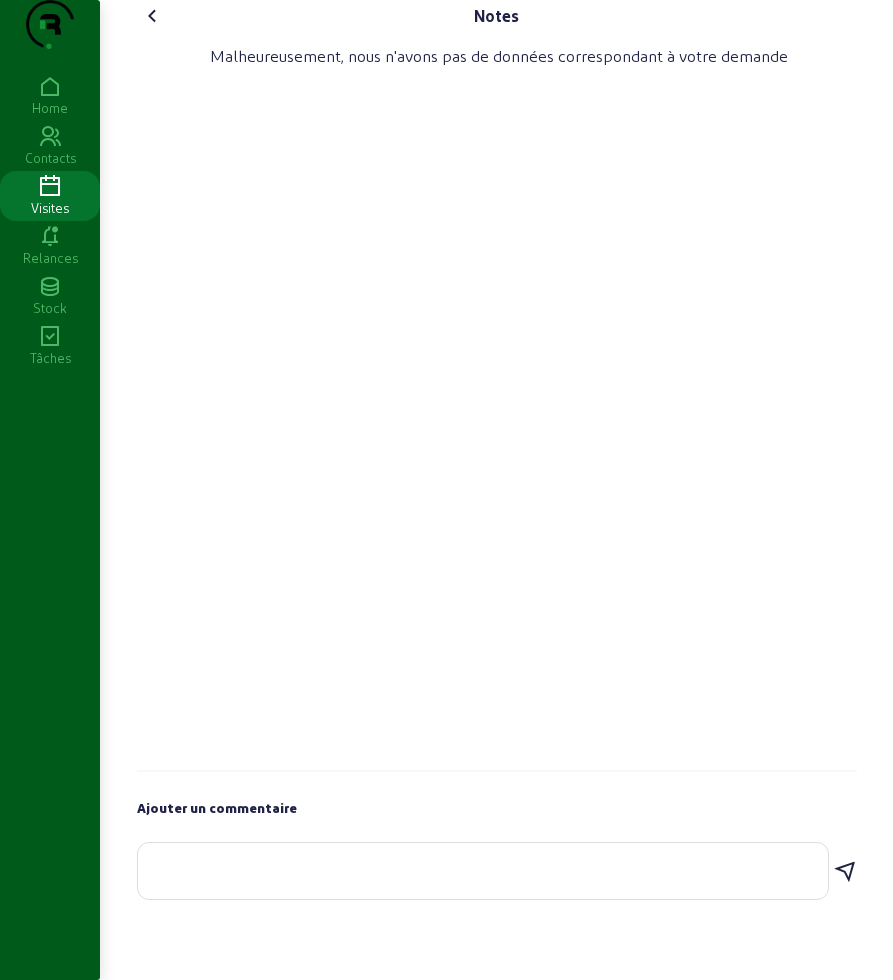 click at bounding box center [483, 867] 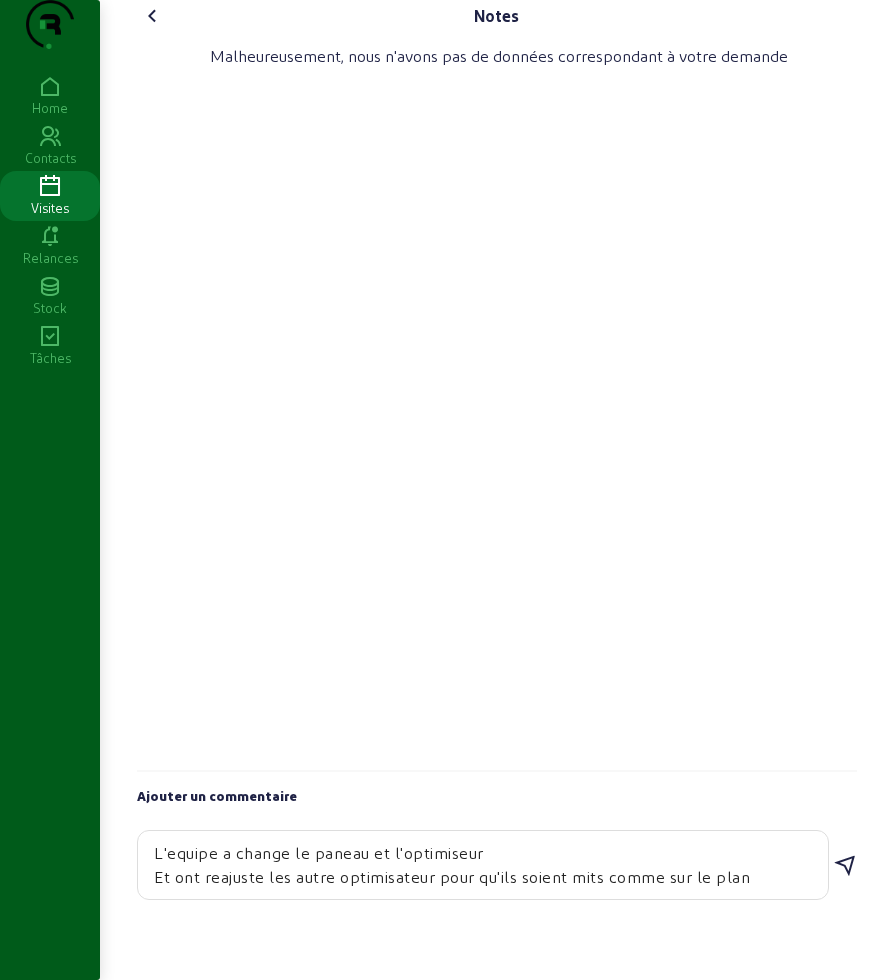 drag, startPoint x: 169, startPoint y: 900, endPoint x: 321, endPoint y: 914, distance: 152.64337 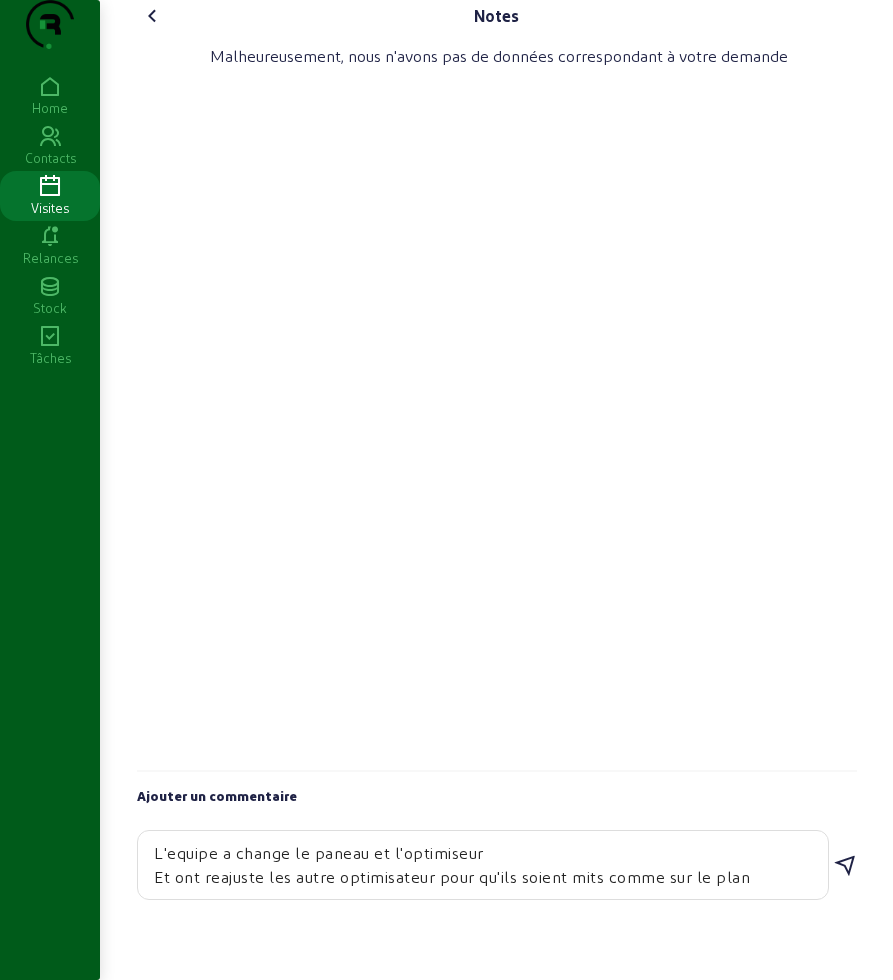 drag, startPoint x: 759, startPoint y: 919, endPoint x: 146, endPoint y: 893, distance: 613.55115 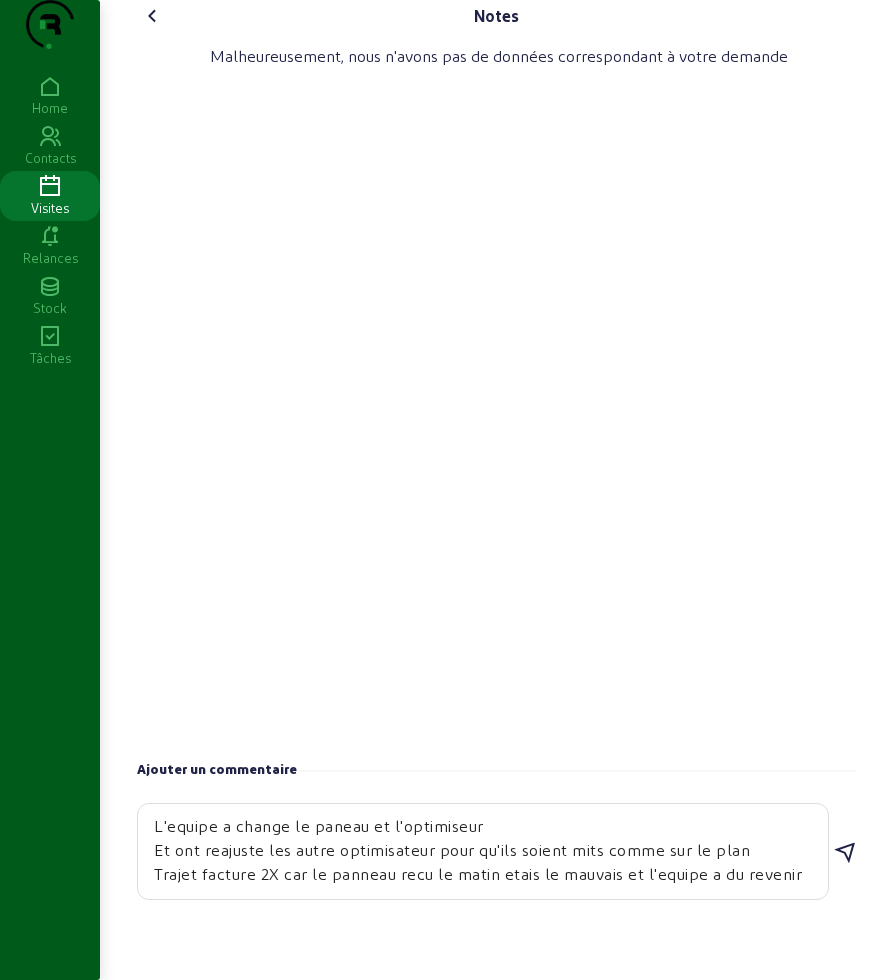 scroll, scrollTop: 18, scrollLeft: 0, axis: vertical 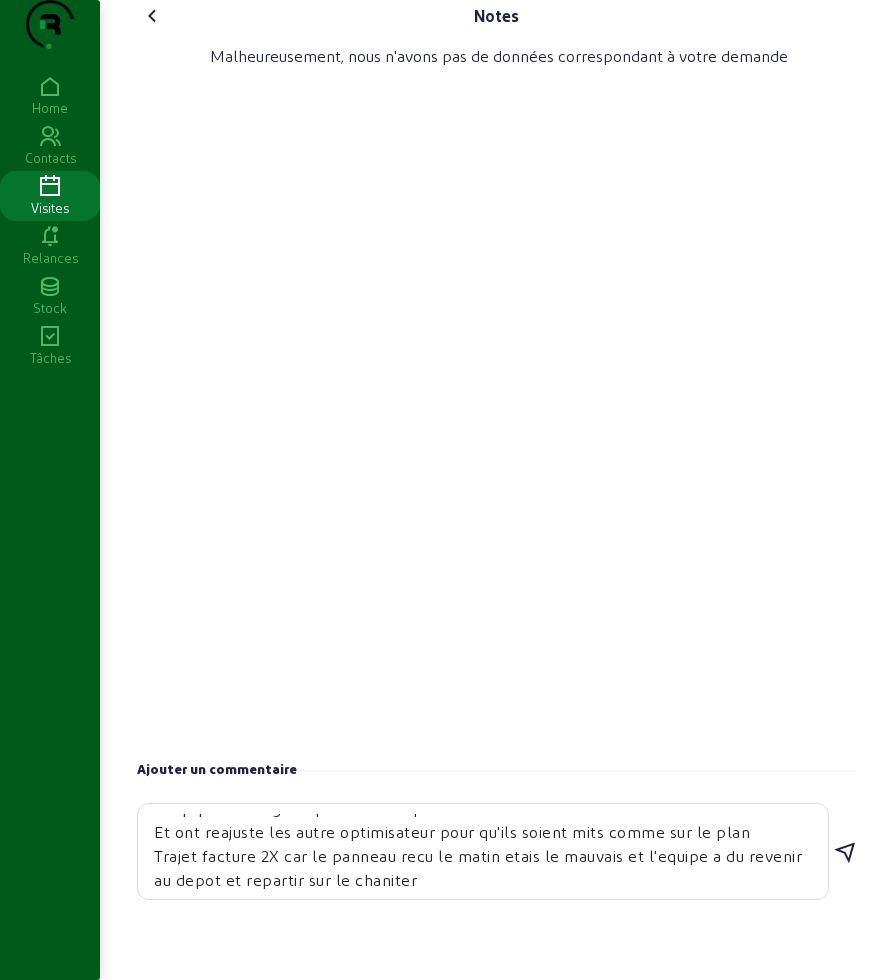 click on "L'equipe a change le paneau et l'optimiseur
Et ont reajuste les autre optimisateur pour qu'ils soient mits comme sur le plan
Trajet facture 2X car le panneau recu le matin etais le mauvais et l'equipe a du revenir au depot et repartir sur le chaniter" at bounding box center (483, 851) 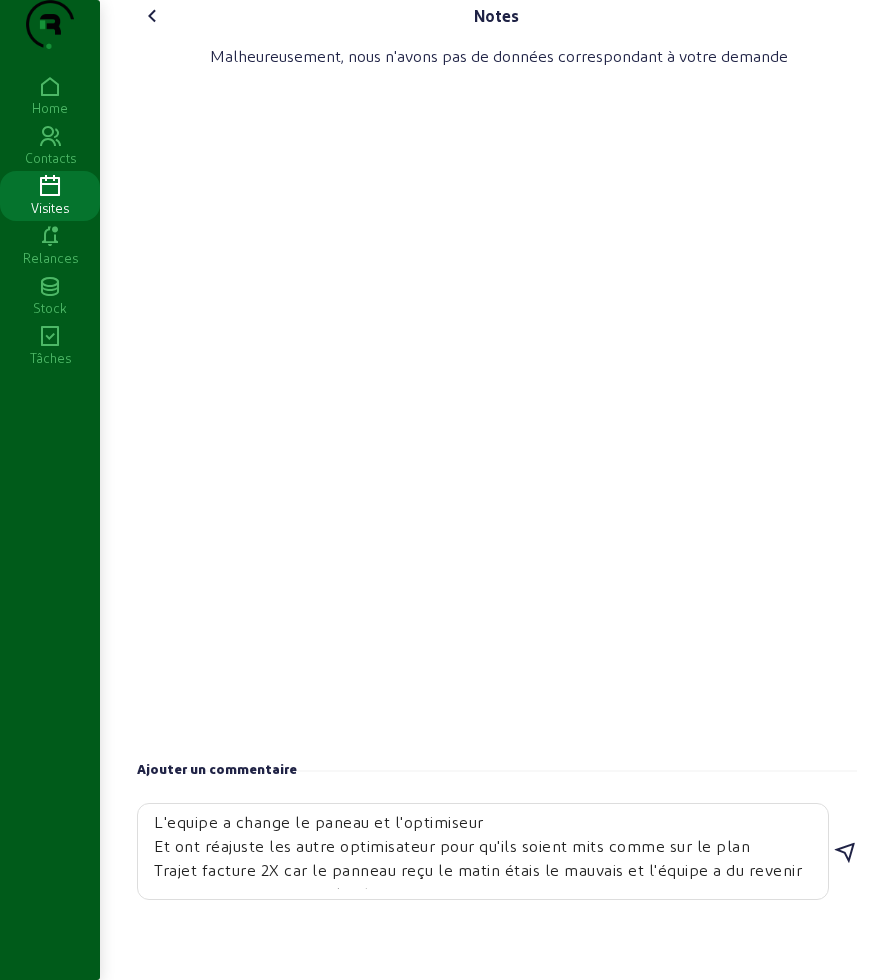 scroll, scrollTop: 0, scrollLeft: 0, axis: both 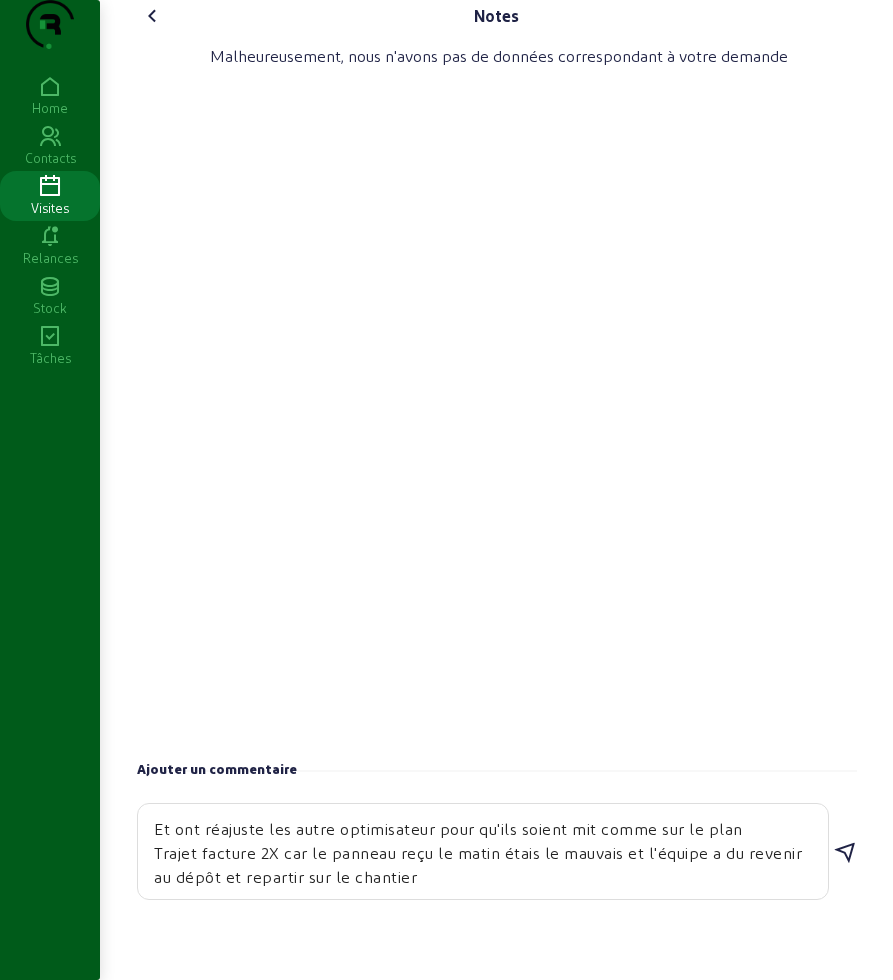 drag, startPoint x: 546, startPoint y: 894, endPoint x: 625, endPoint y: 896, distance: 79.025314 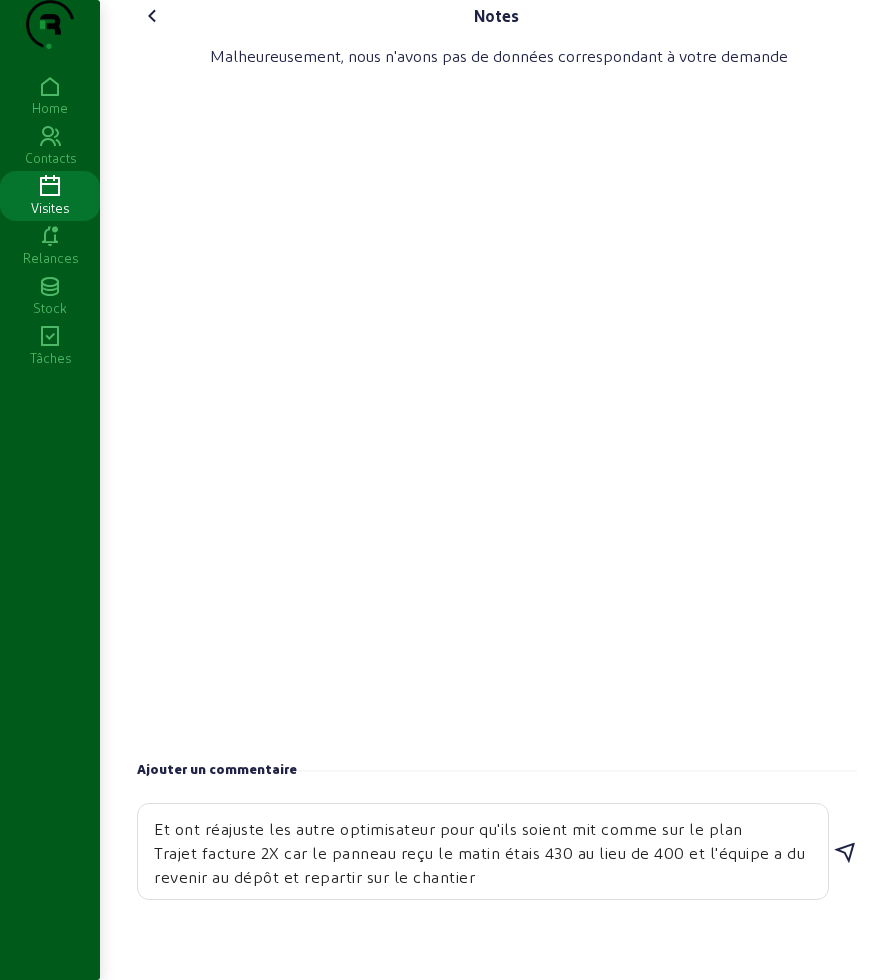 type on "L'équipe a change le panneau et l'optimiseur
Et ont réajuste les autre optimisateur pour qu'ils soient mit comme sur le plan
Trajet facture 2X car le panneau reçu le matin étais 430 au lieu de 400 et l'équipe a du revenir au dépôt et repartir sur le chantier" 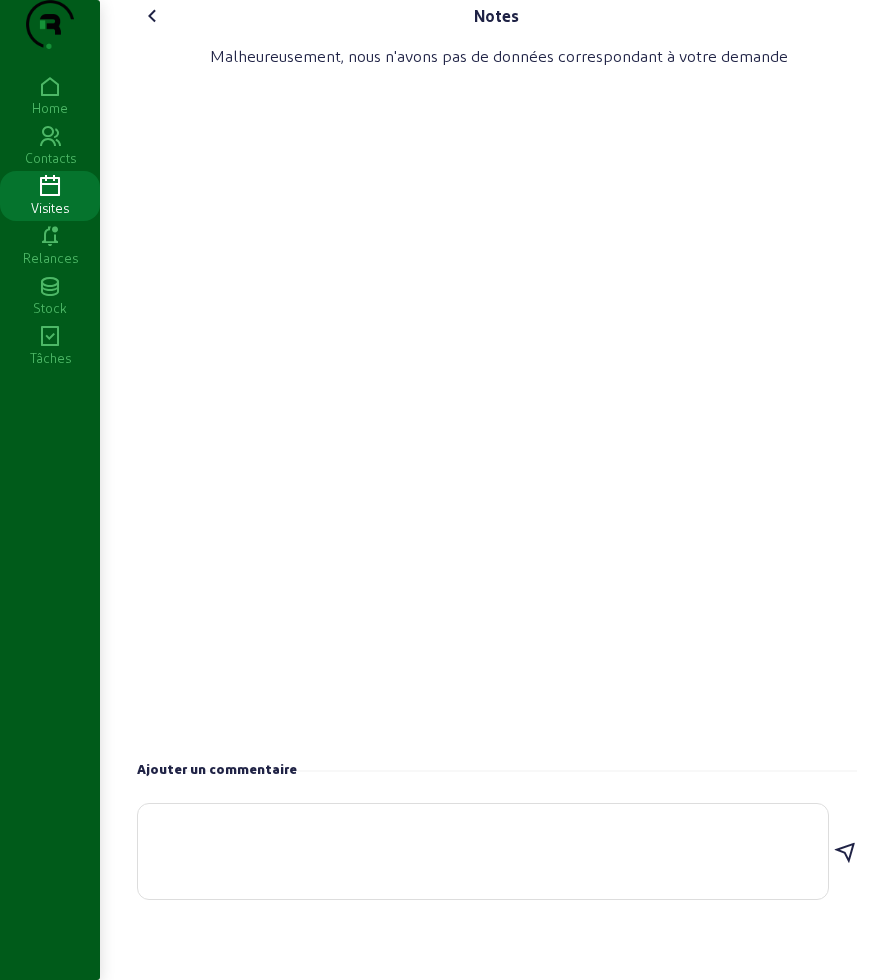 scroll, scrollTop: 0, scrollLeft: 0, axis: both 